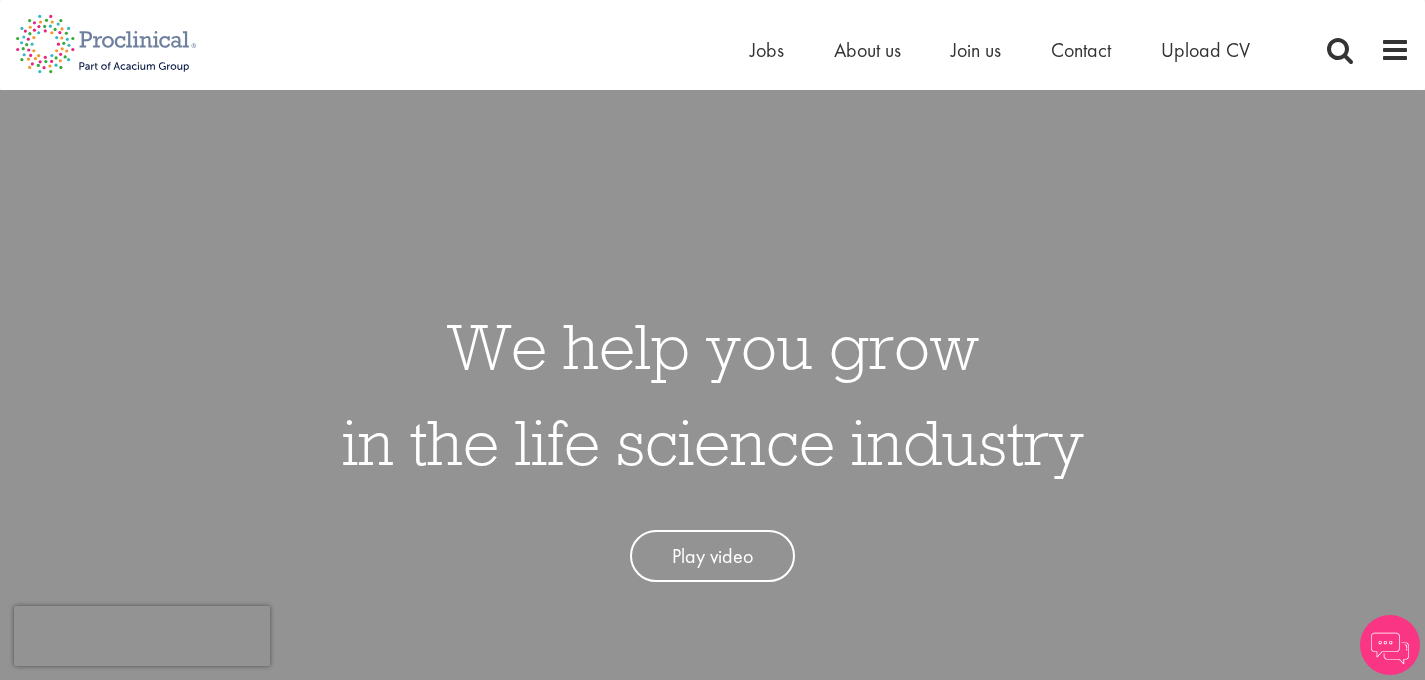 scroll, scrollTop: 0, scrollLeft: 0, axis: both 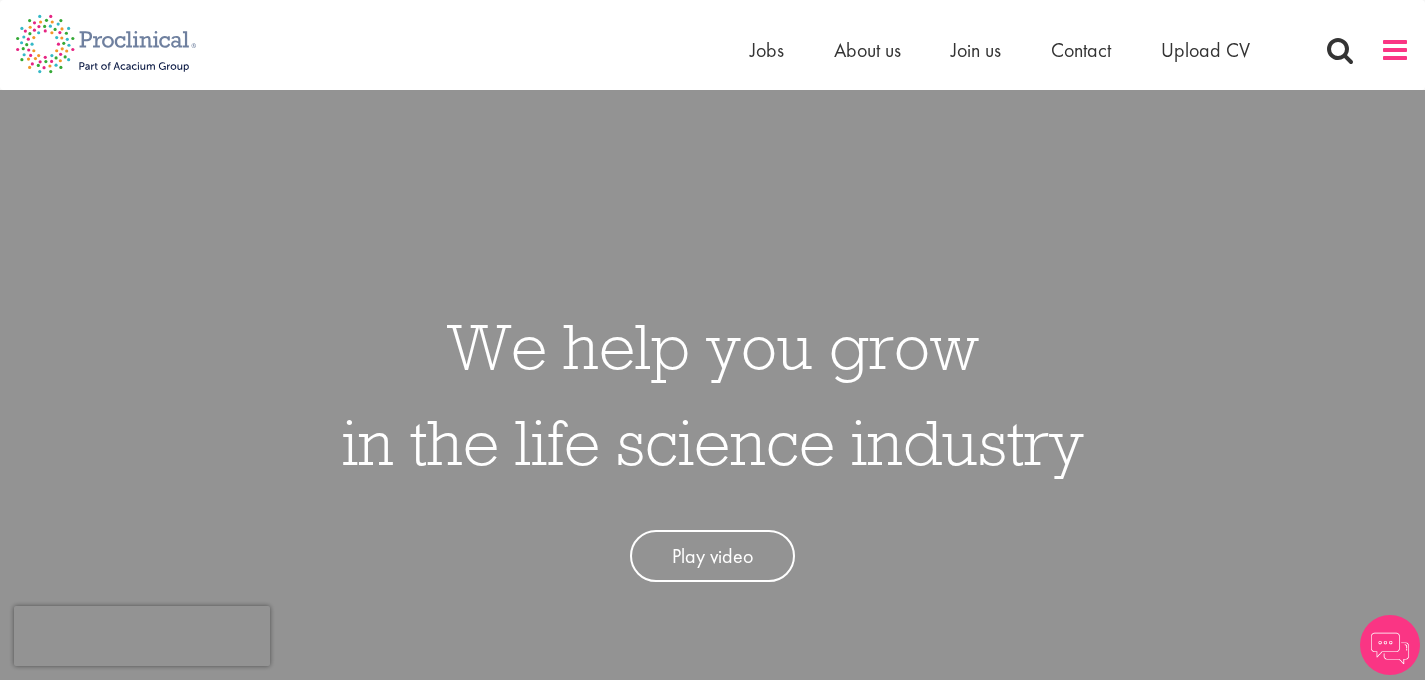 click at bounding box center (1395, 50) 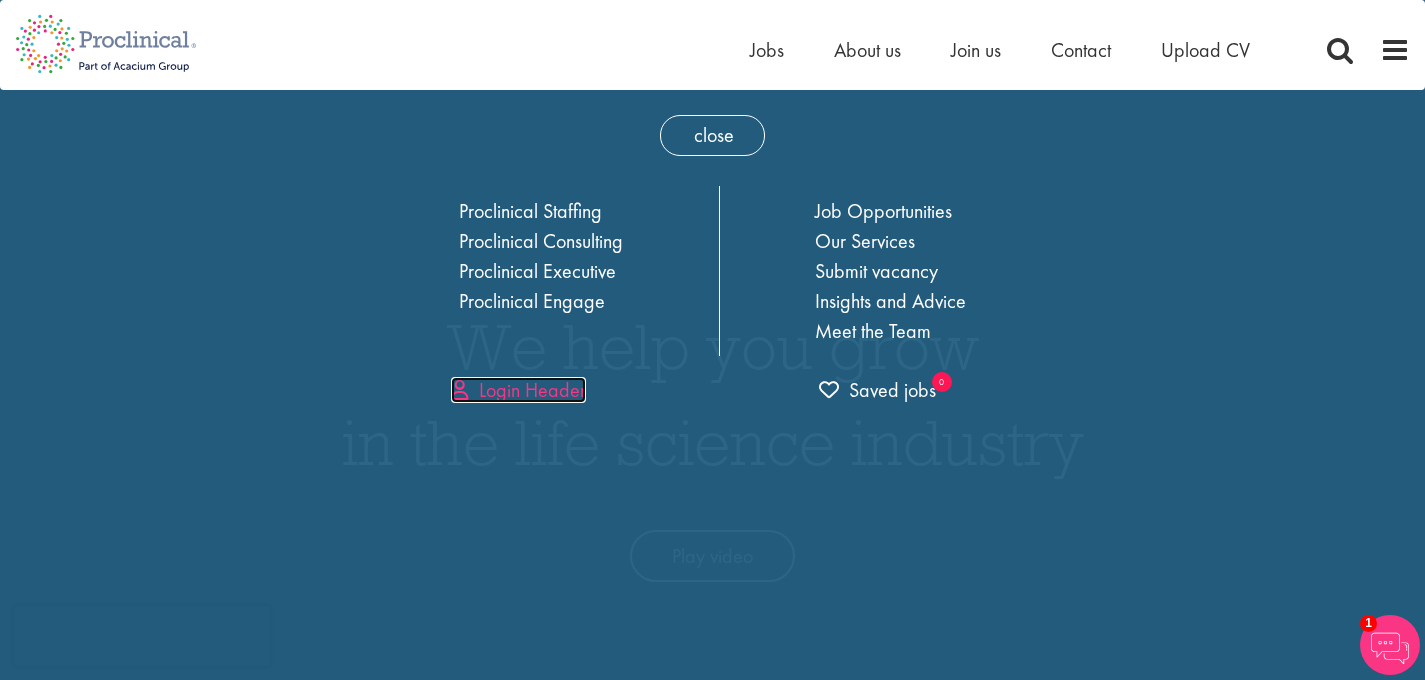 click on "Login Header" at bounding box center [518, 390] 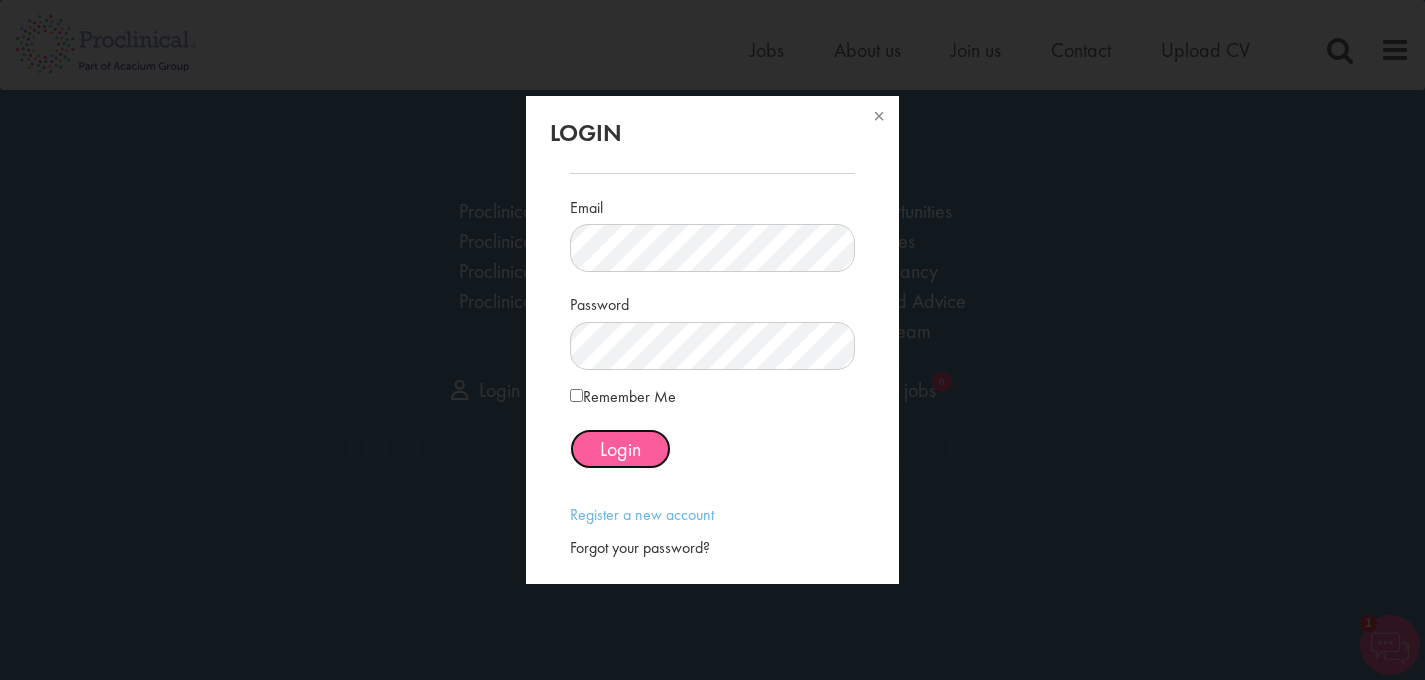 click on "Login" at bounding box center [620, 449] 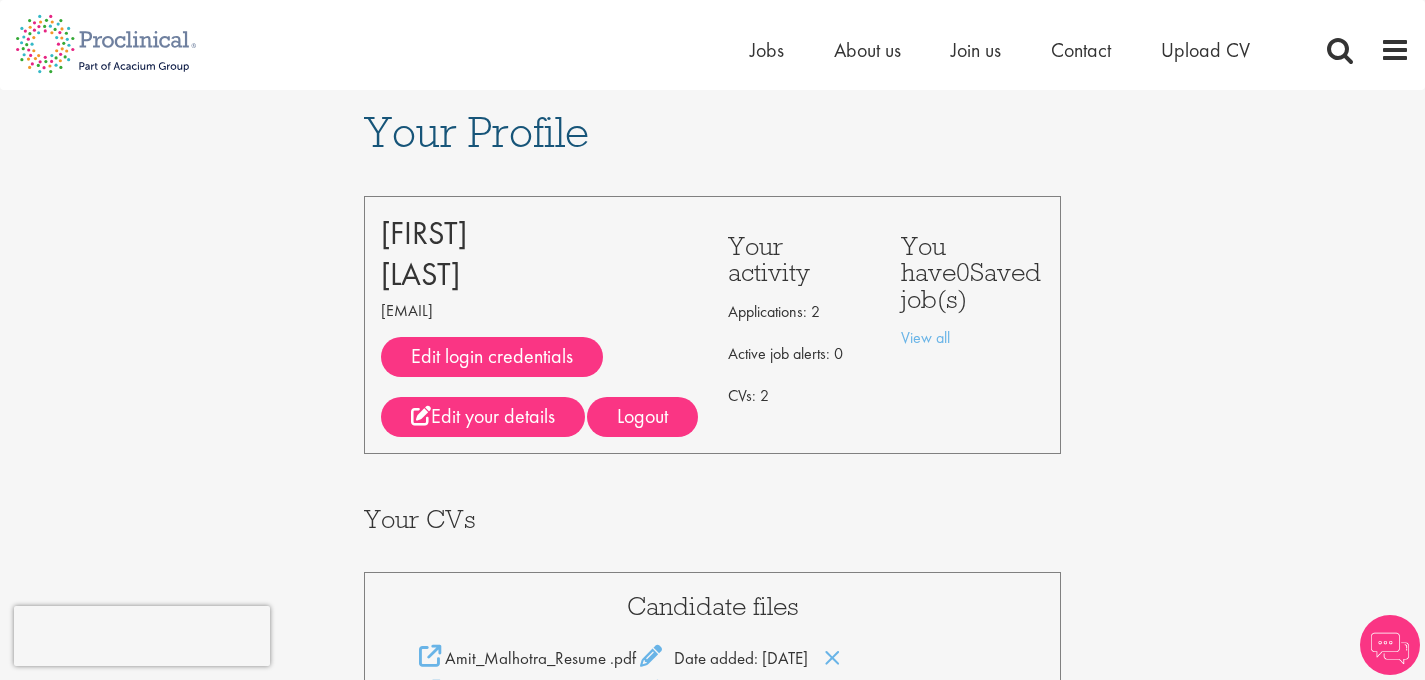 scroll, scrollTop: 0, scrollLeft: 0, axis: both 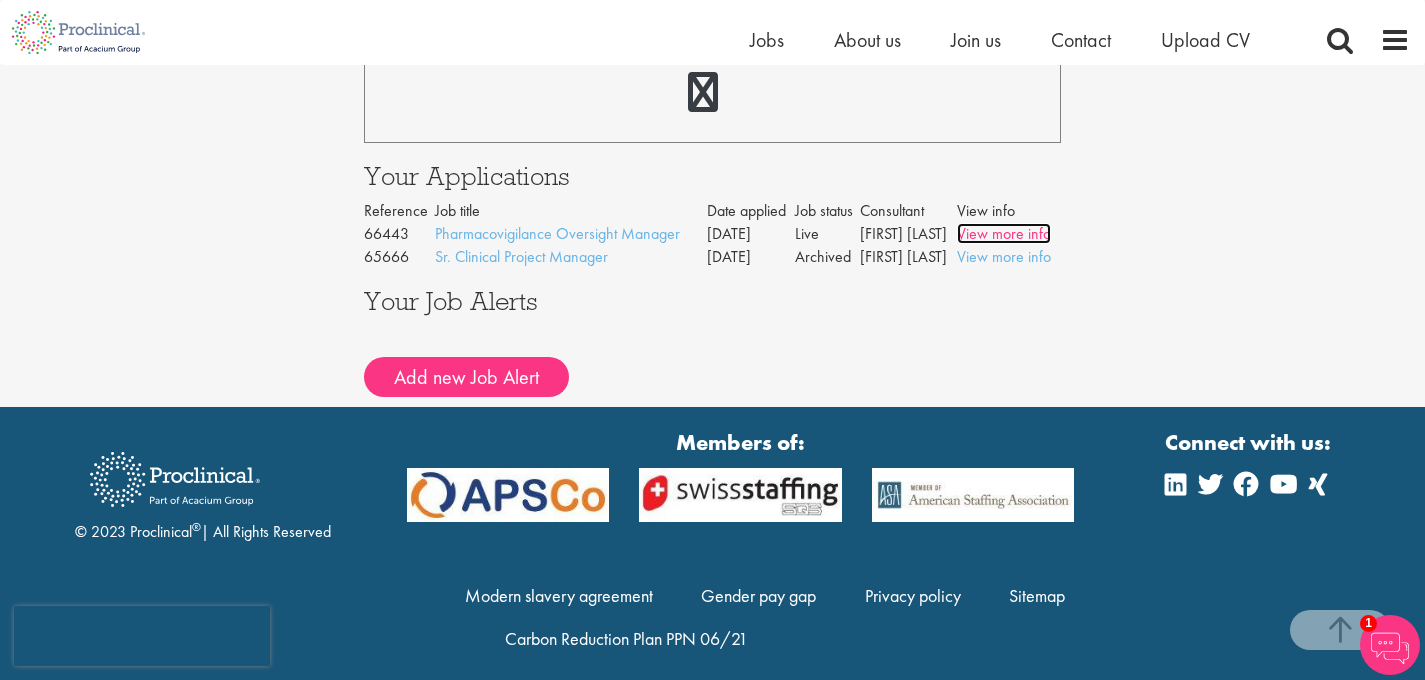 click on "View more info" at bounding box center (1004, 233) 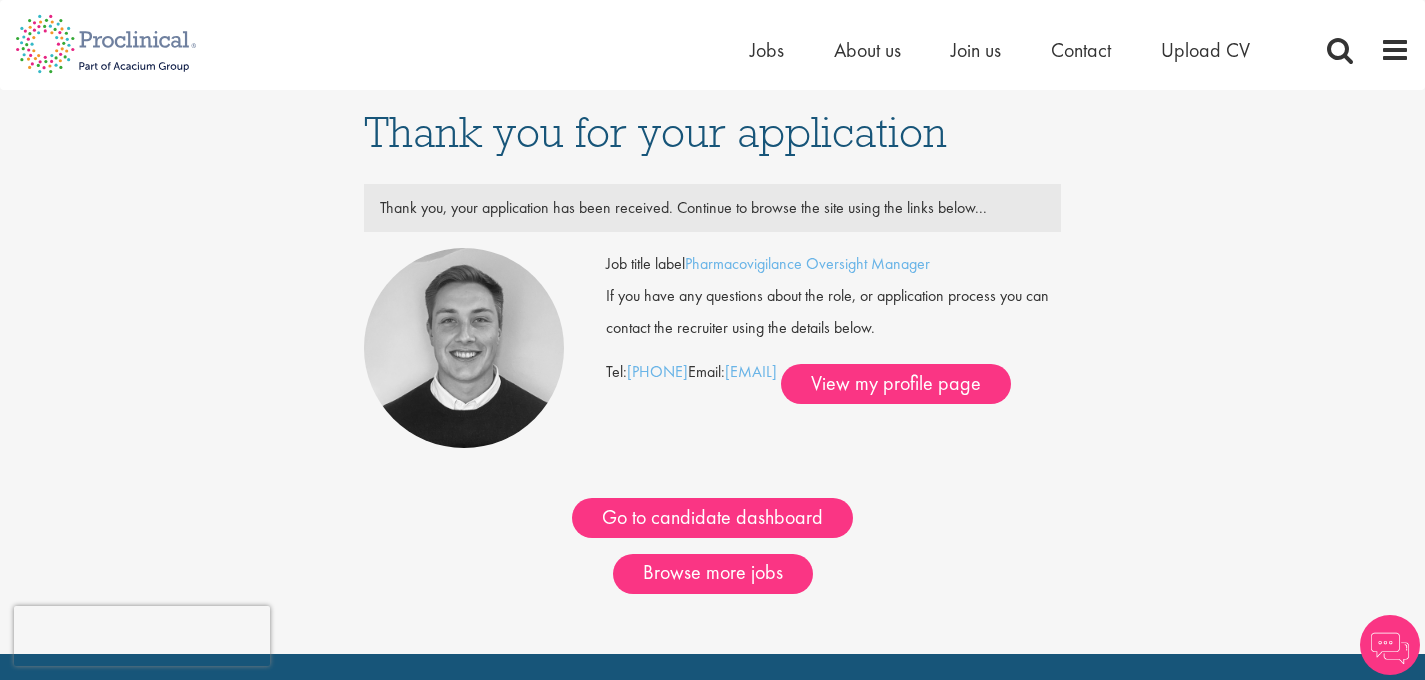 scroll, scrollTop: 0, scrollLeft: 0, axis: both 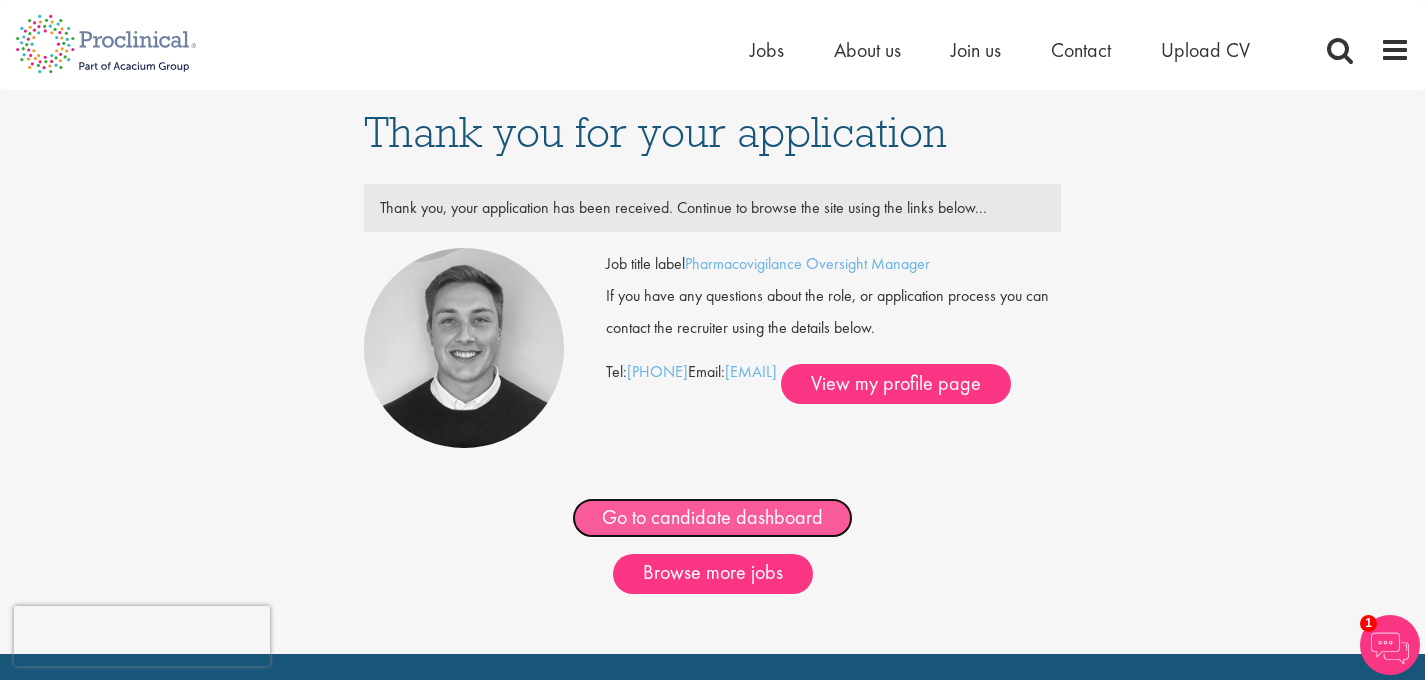 click on "Go to candidate dashboard" at bounding box center [712, 518] 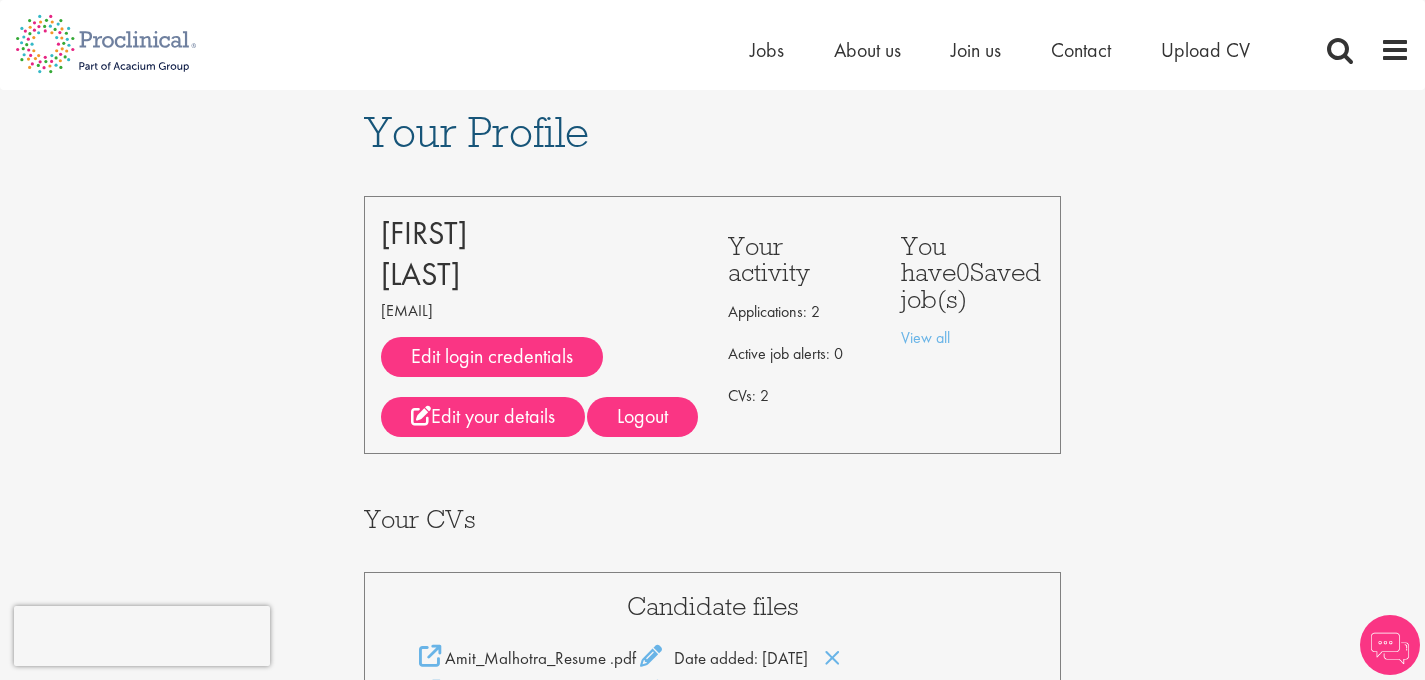 scroll, scrollTop: 0, scrollLeft: 0, axis: both 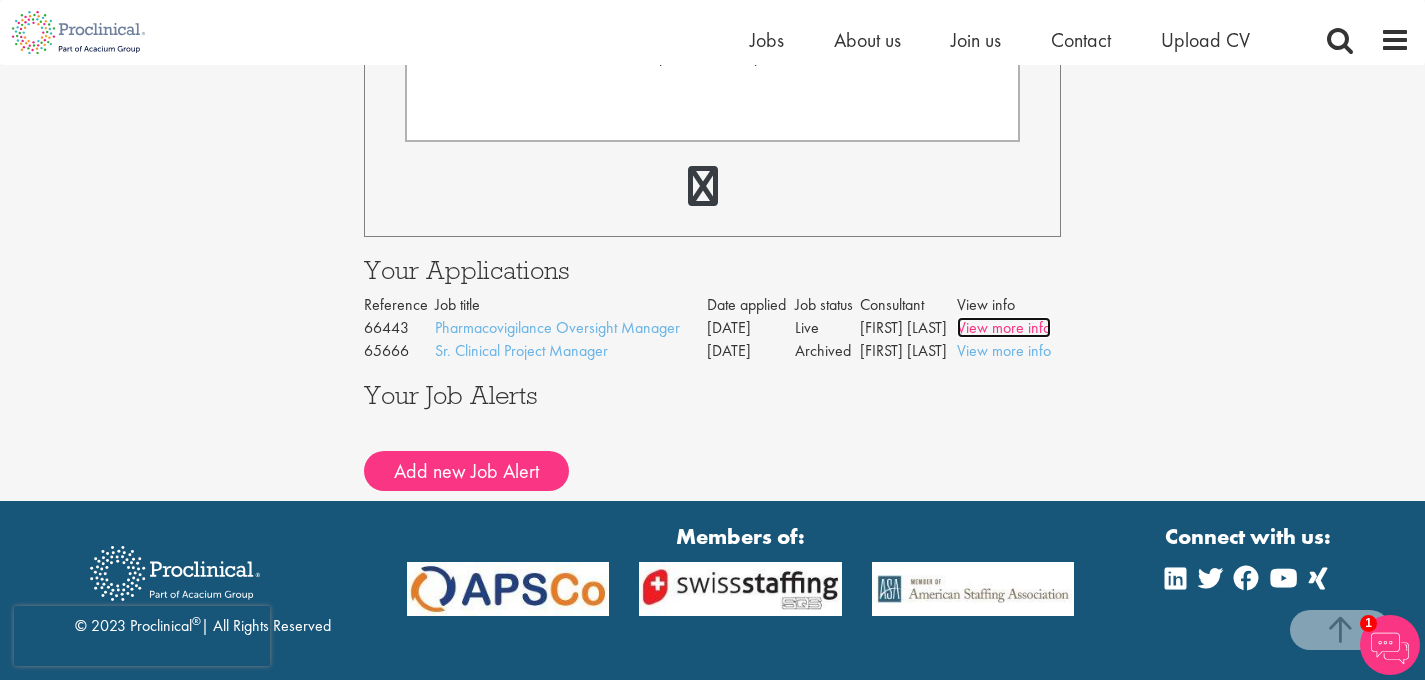 click on "View more info" at bounding box center (1004, 327) 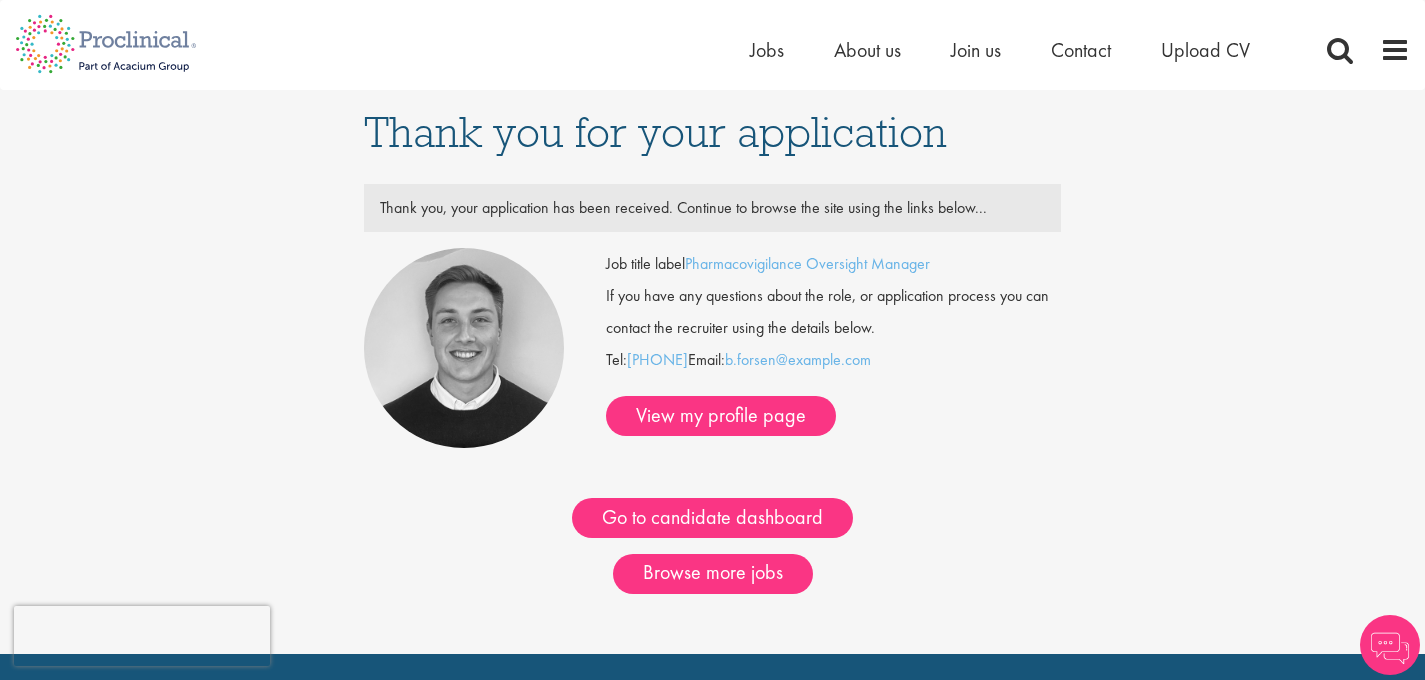 scroll, scrollTop: 0, scrollLeft: 0, axis: both 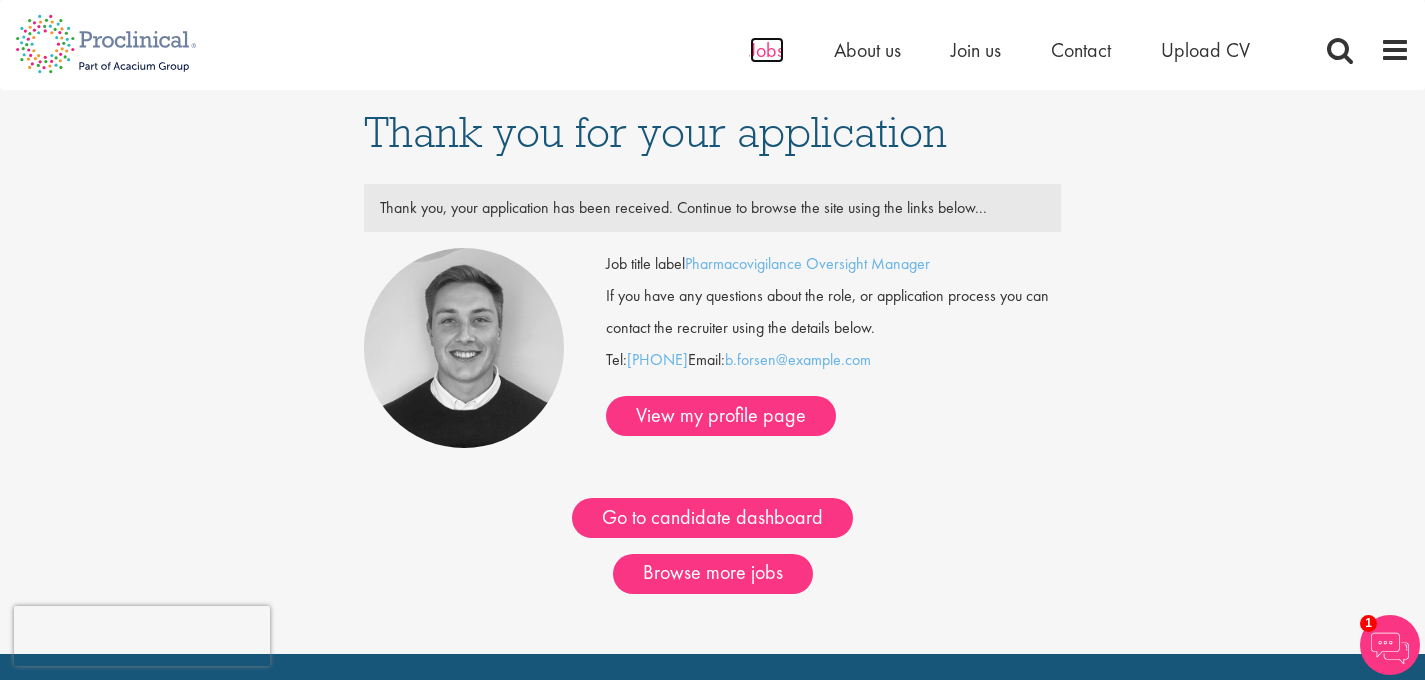 click on "Jobs" at bounding box center (767, 50) 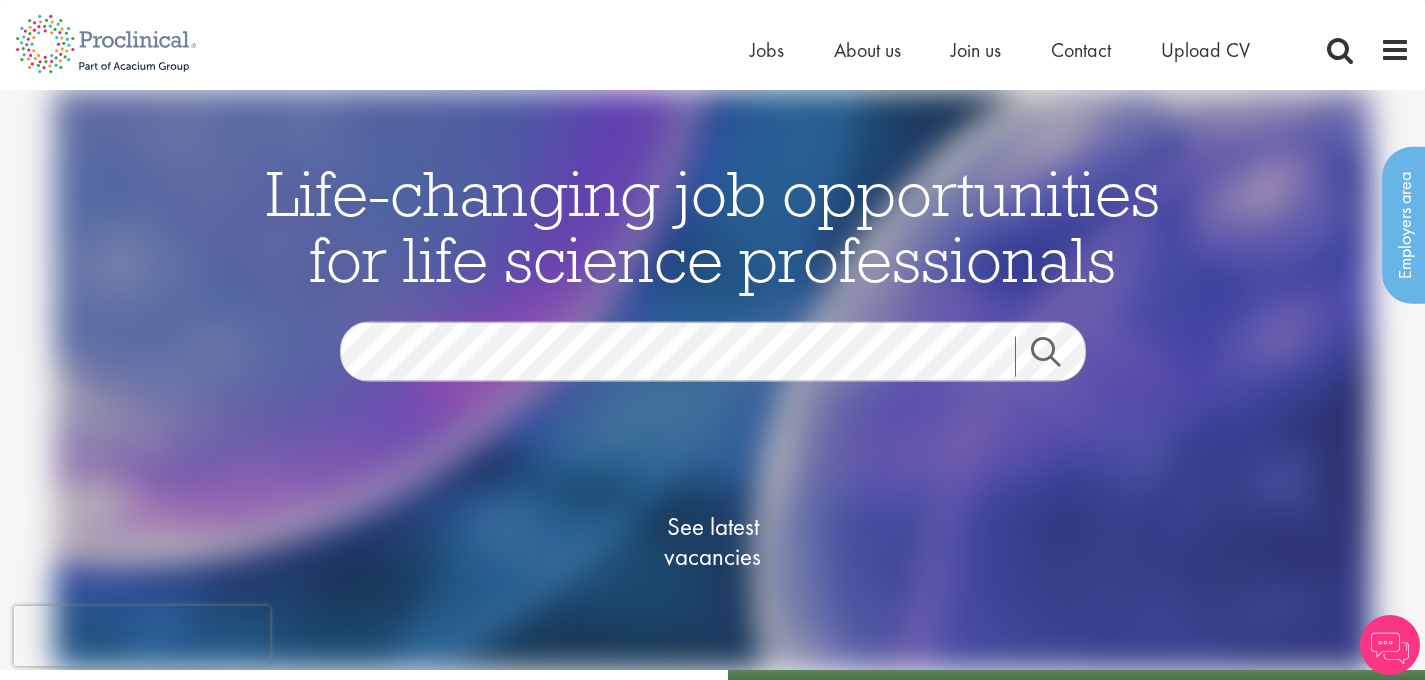 scroll, scrollTop: 0, scrollLeft: 0, axis: both 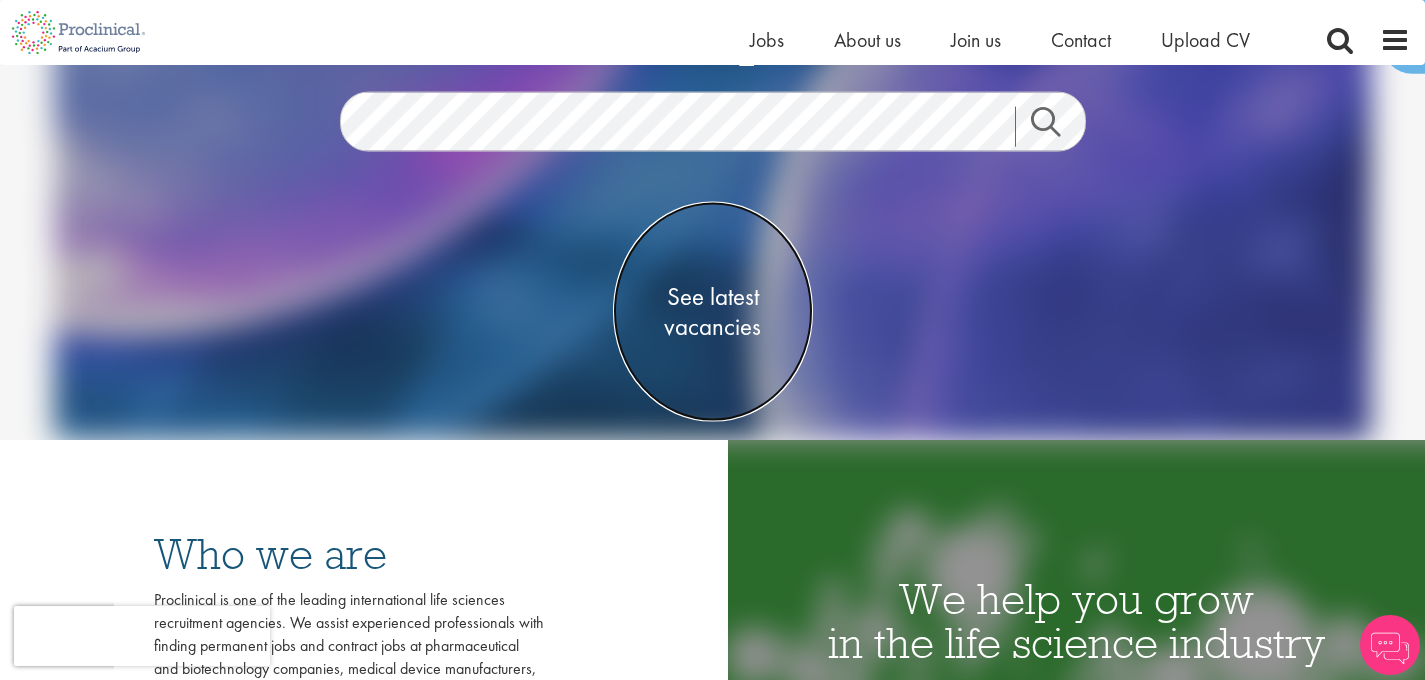 click on "See latest  vacancies" at bounding box center [713, 312] 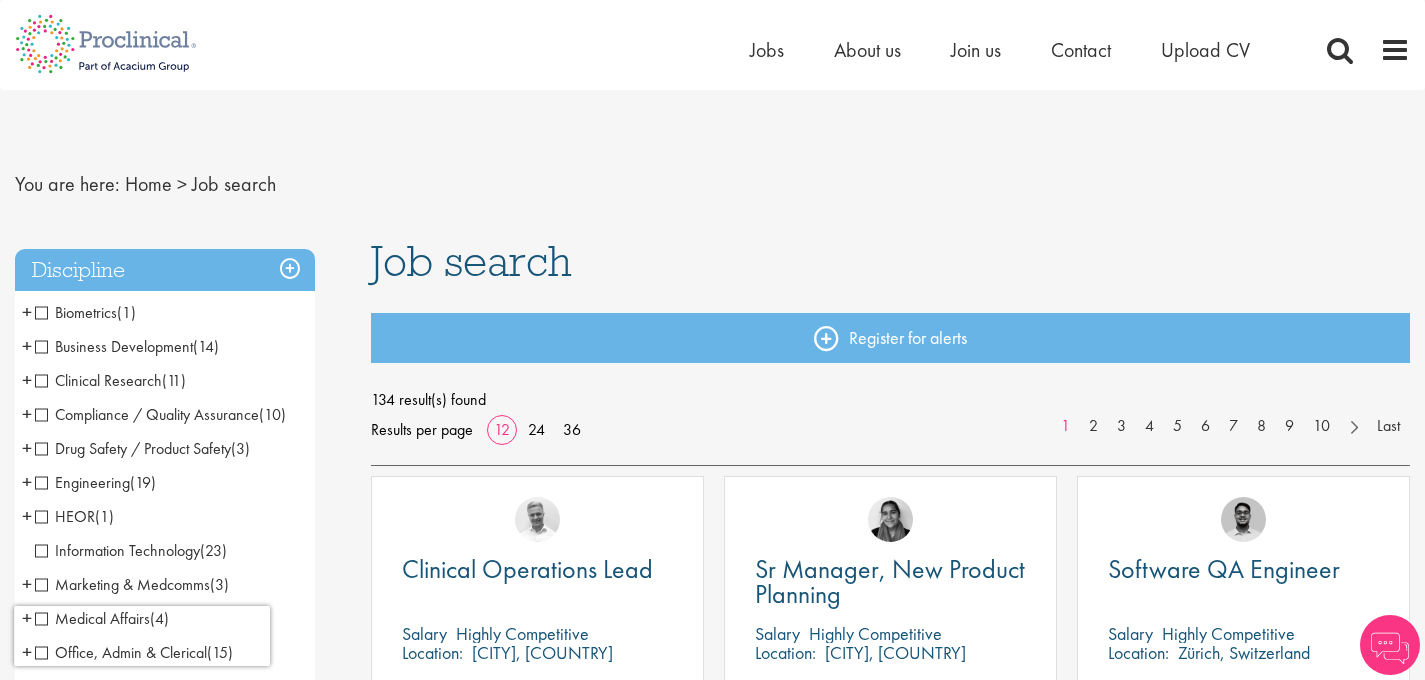 scroll, scrollTop: 0, scrollLeft: 0, axis: both 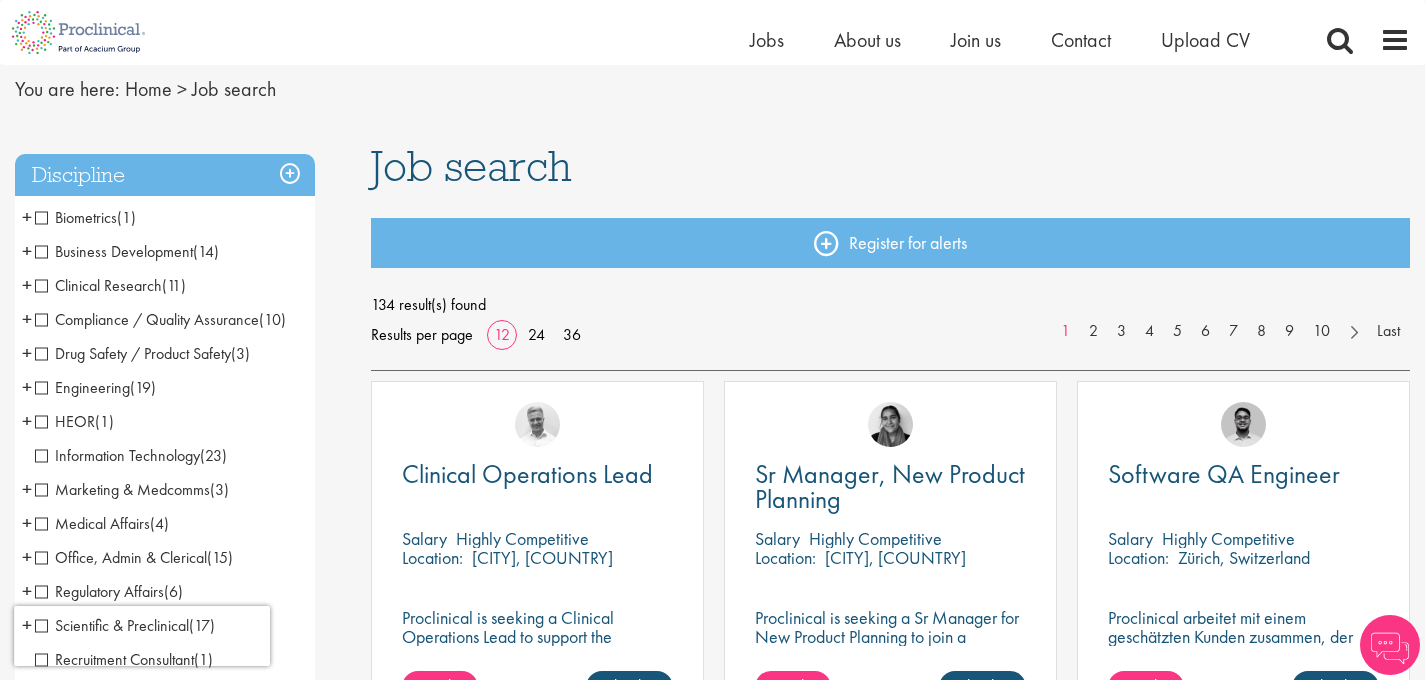 click on "Drug Safety / Product Safety" at bounding box center [133, 353] 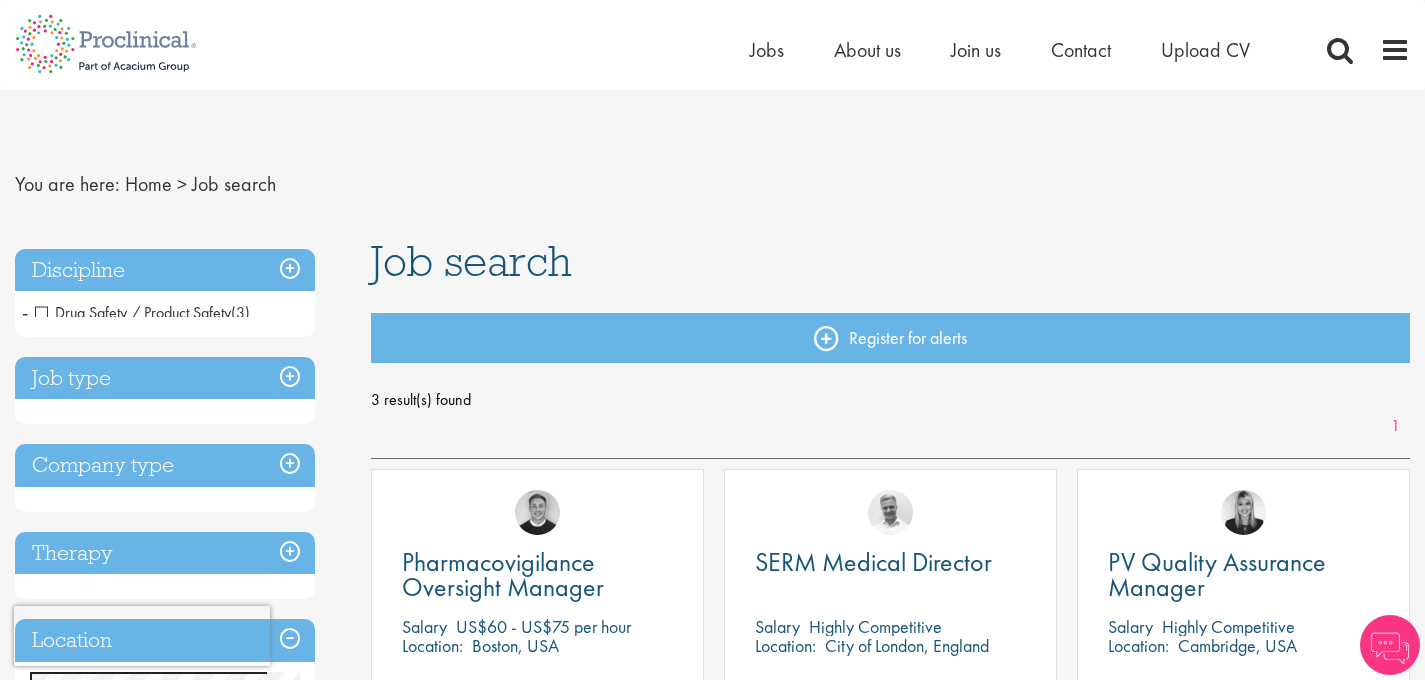 scroll, scrollTop: 0, scrollLeft: 0, axis: both 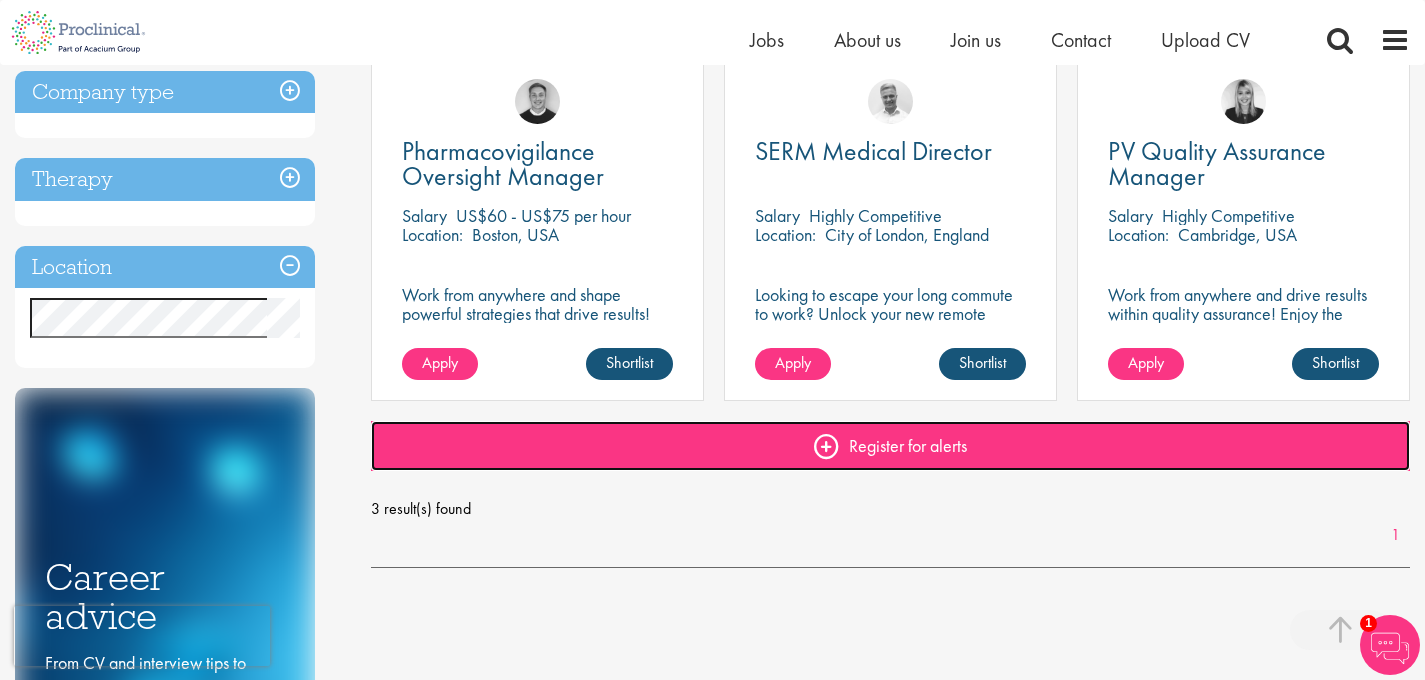 click on "Register for alerts" at bounding box center [890, 446] 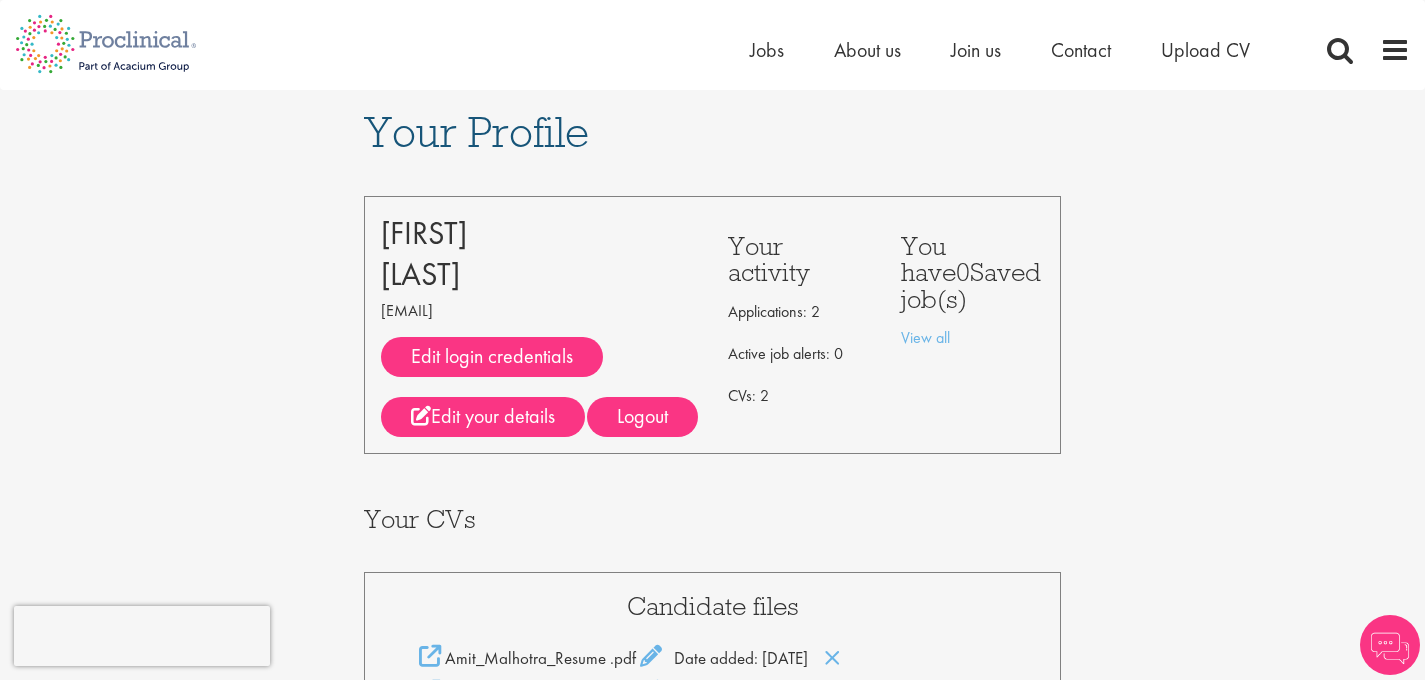 scroll, scrollTop: 0, scrollLeft: 0, axis: both 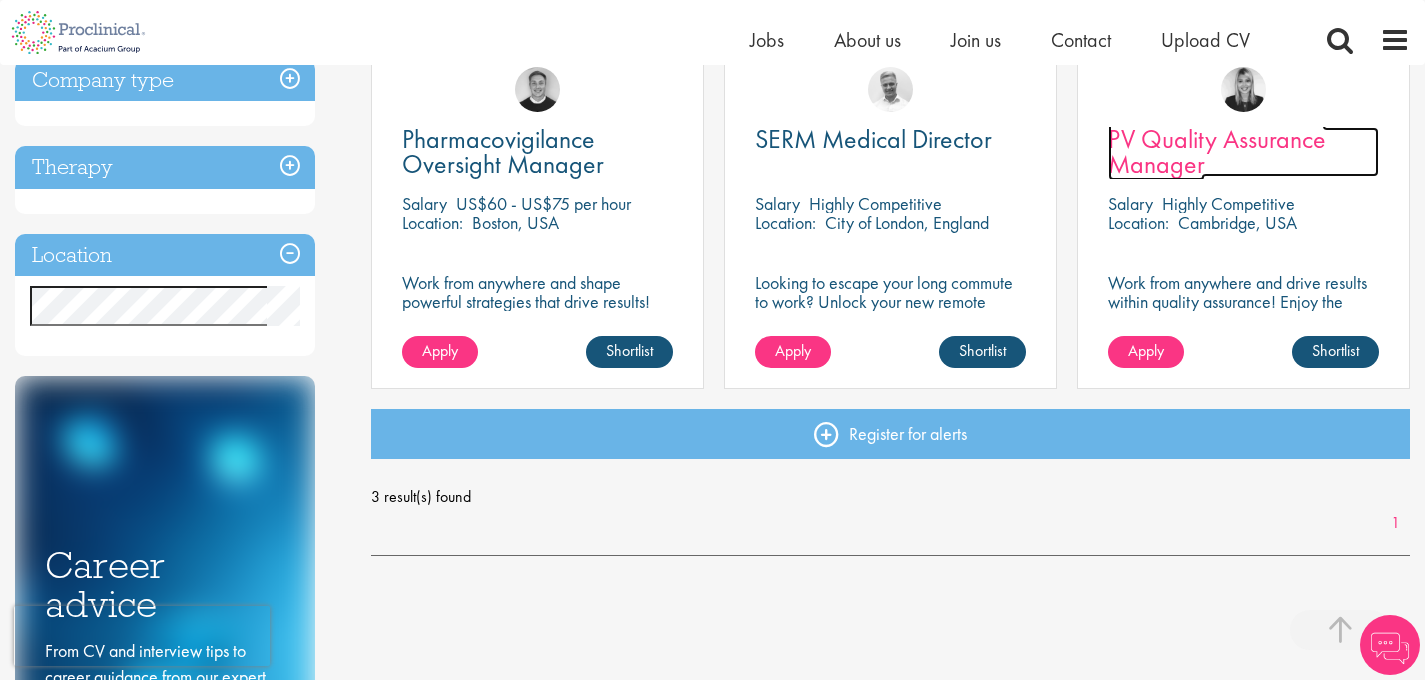 click on "PV Quality Assurance Manager" at bounding box center [1217, 151] 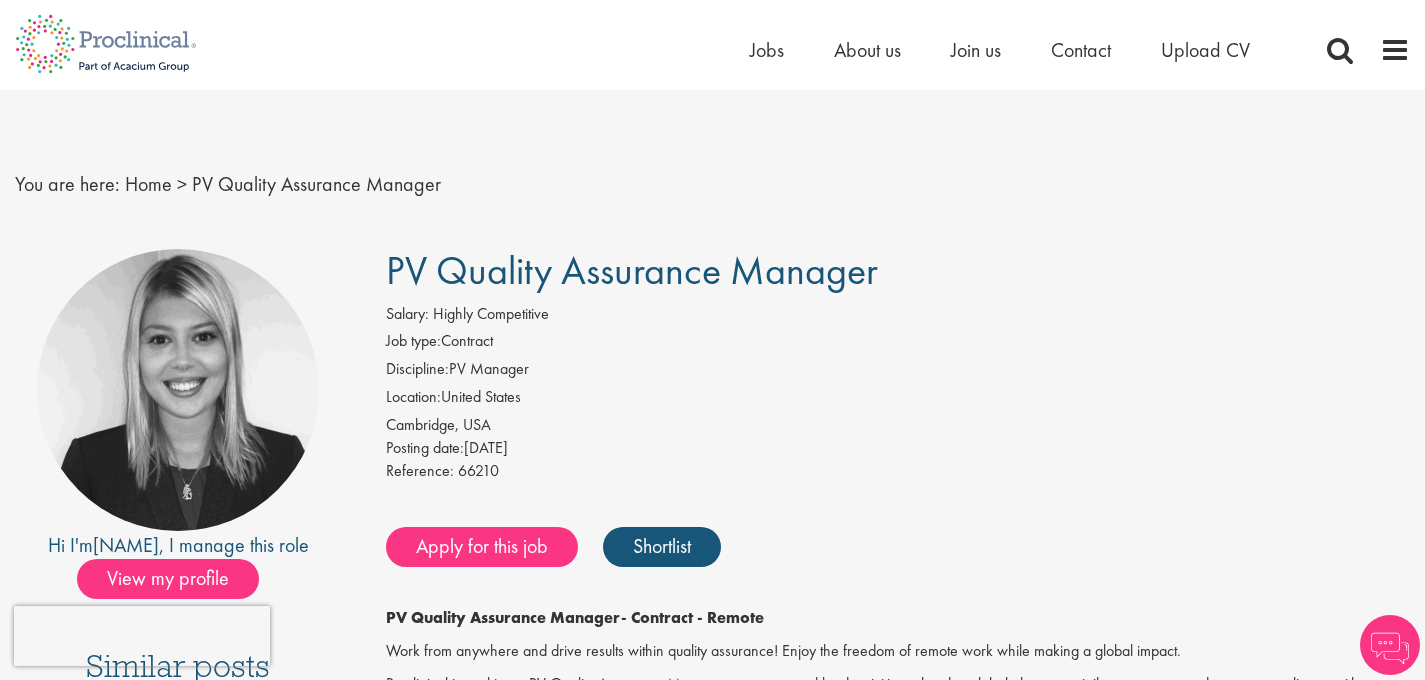 scroll, scrollTop: 0, scrollLeft: 0, axis: both 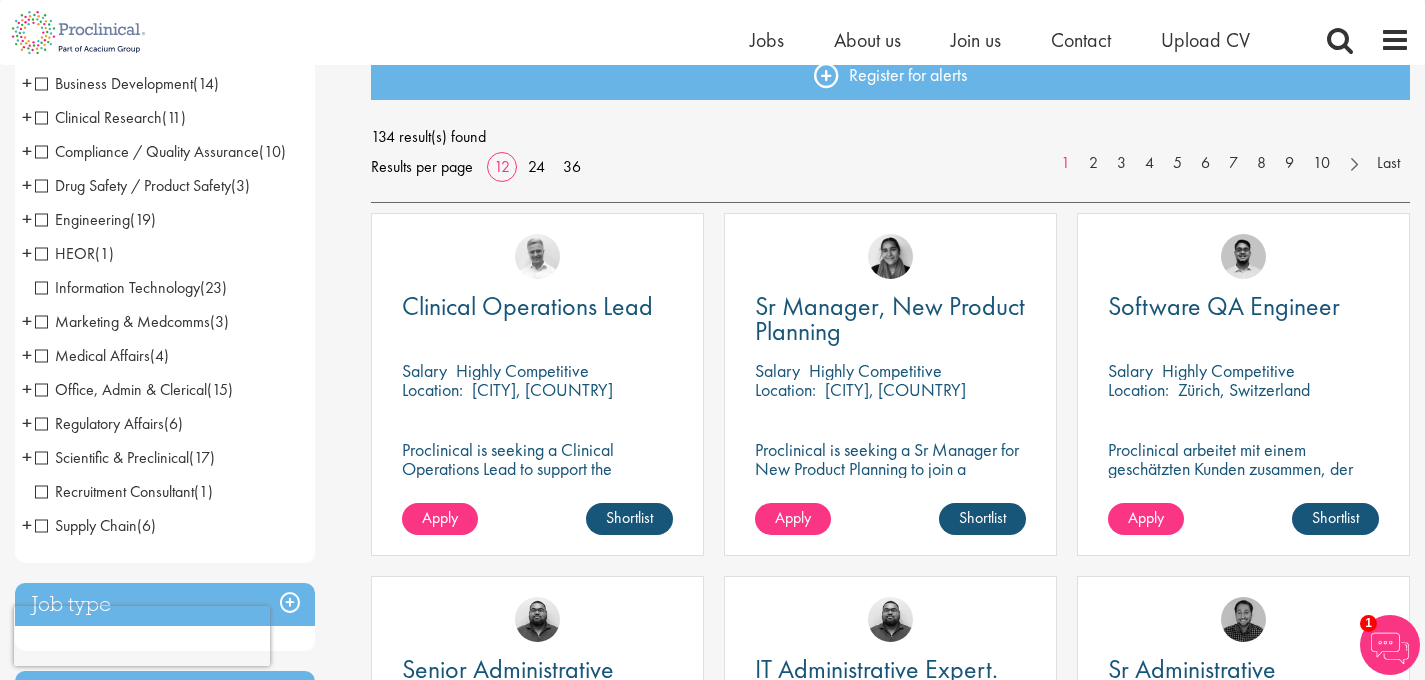 click on "+" at bounding box center (27, 185) 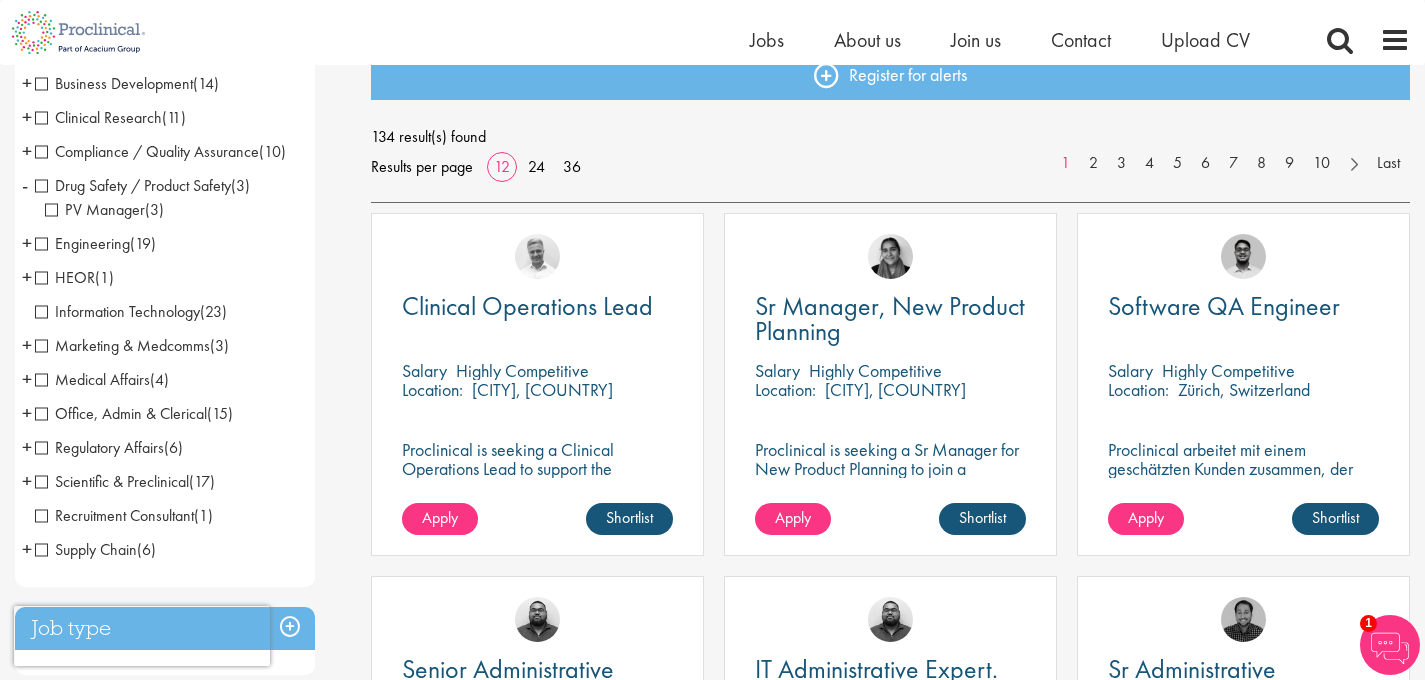 click on "PV Manager" at bounding box center (95, 209) 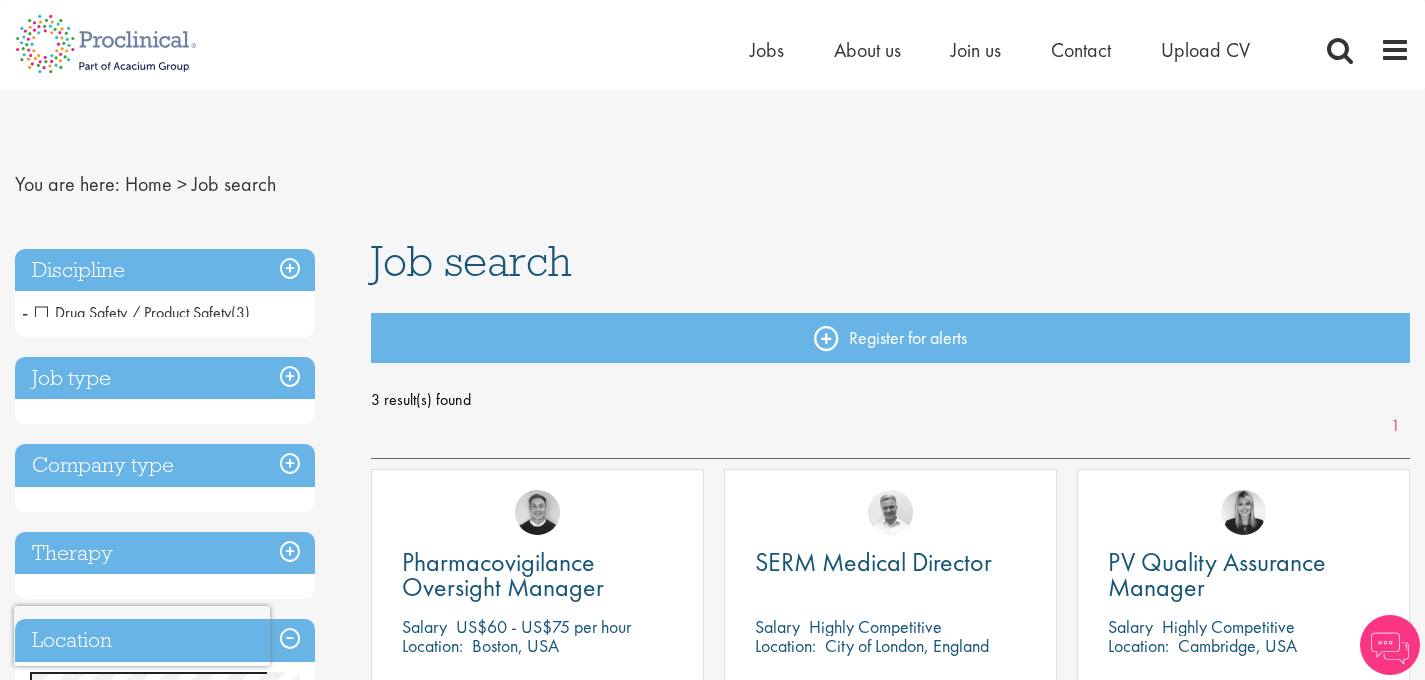 scroll, scrollTop: 0, scrollLeft: 0, axis: both 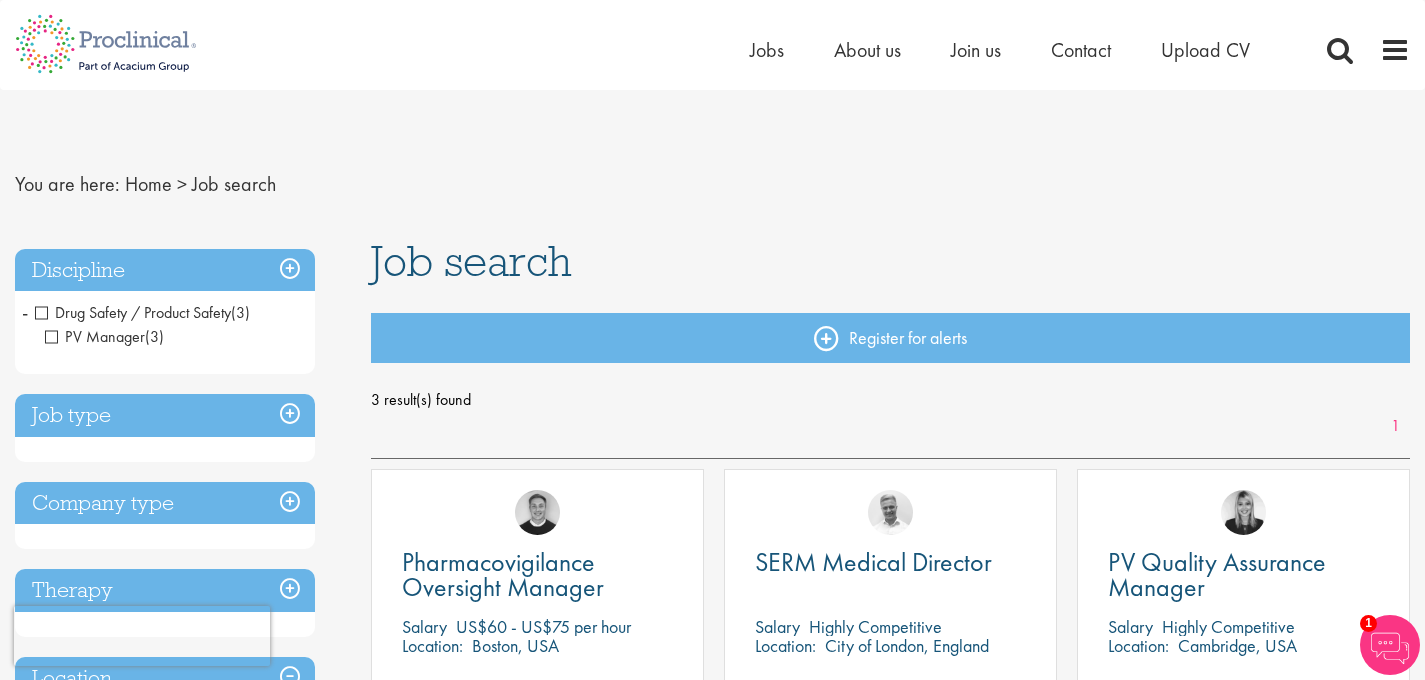 click on "PV Manager" at bounding box center [95, 336] 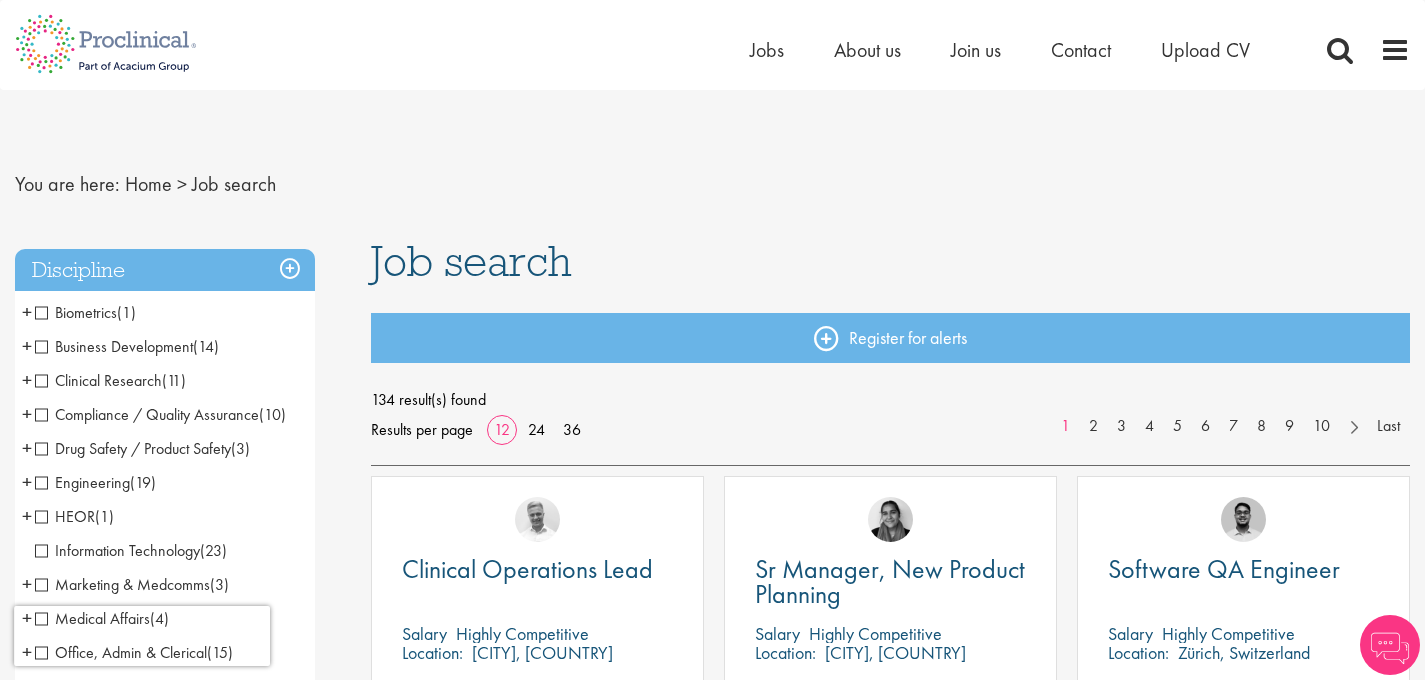 scroll, scrollTop: 0, scrollLeft: 0, axis: both 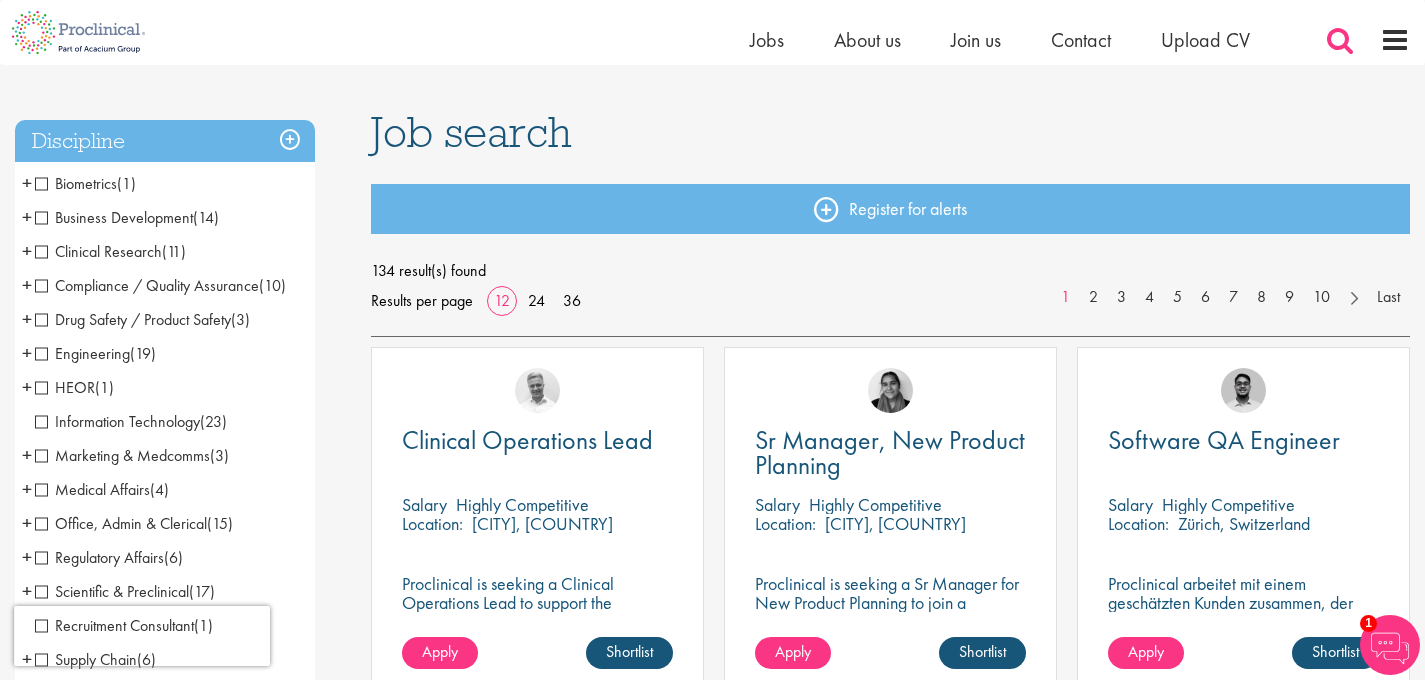 click at bounding box center (1340, 40) 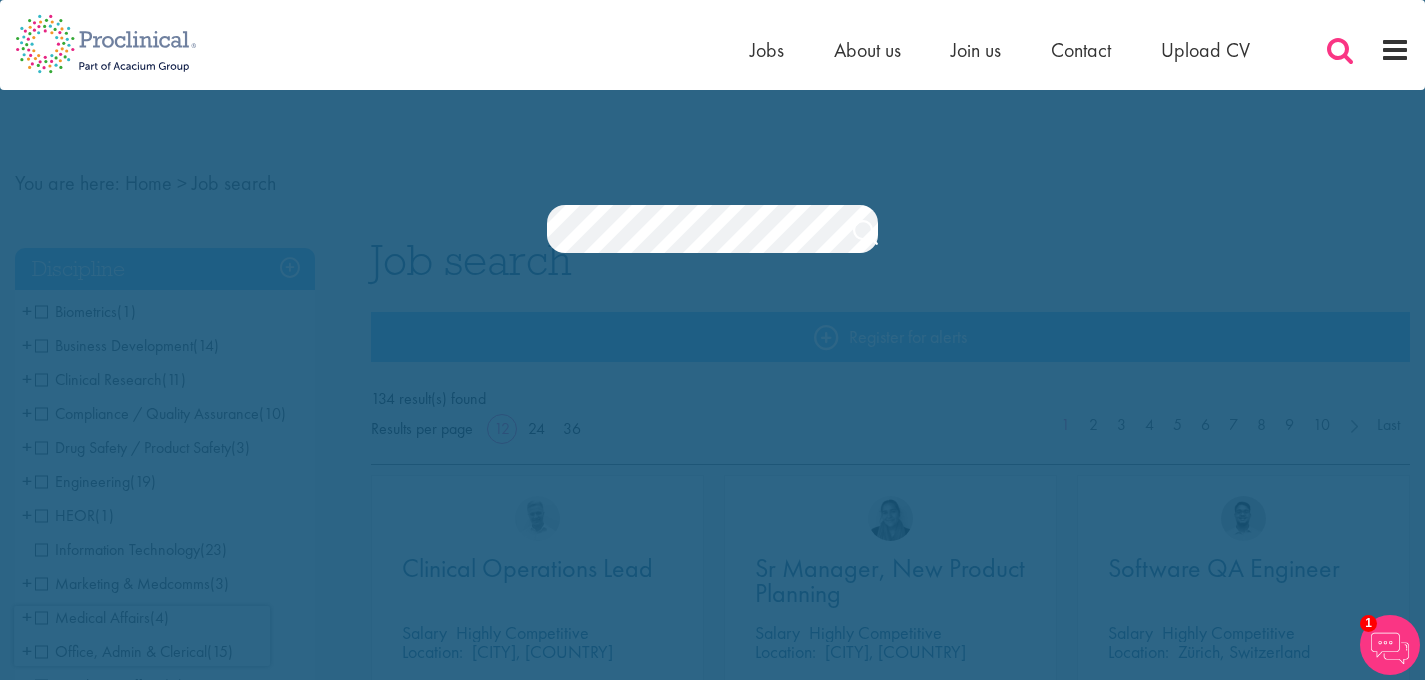 scroll, scrollTop: 0, scrollLeft: 0, axis: both 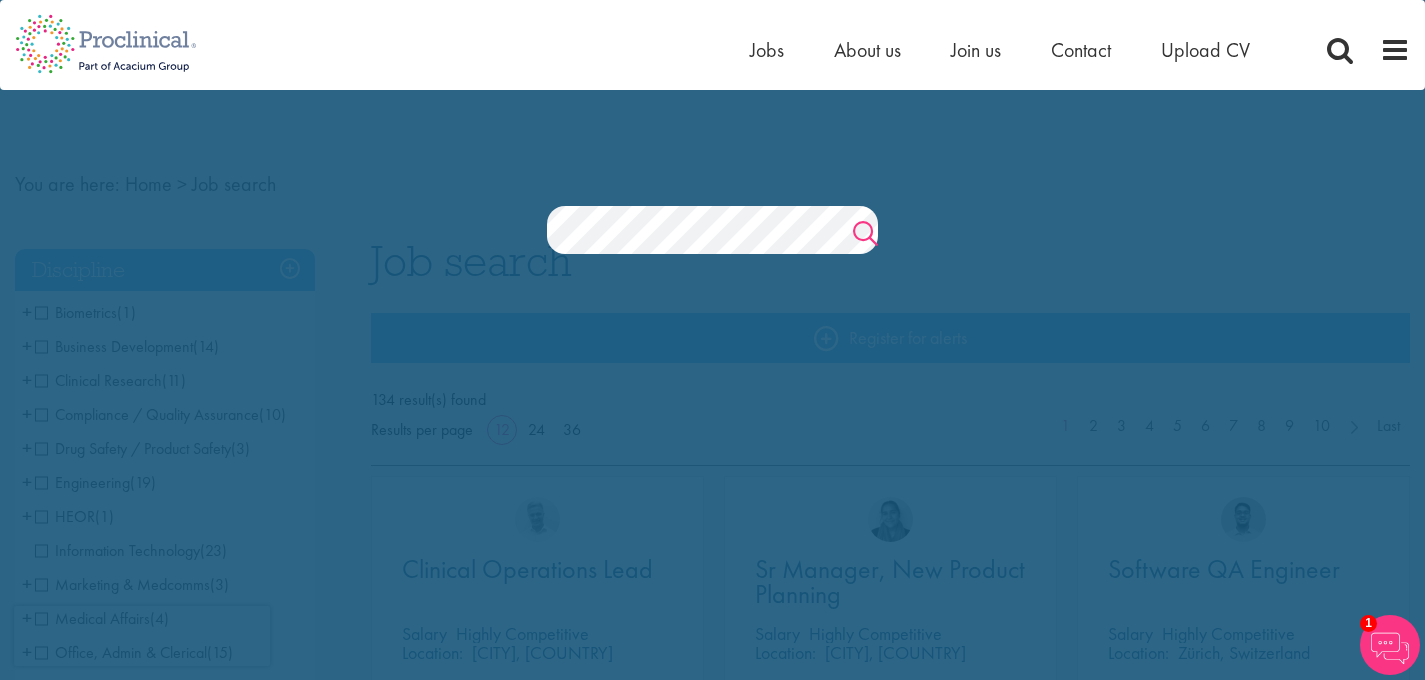 click on "Search" at bounding box center (865, 236) 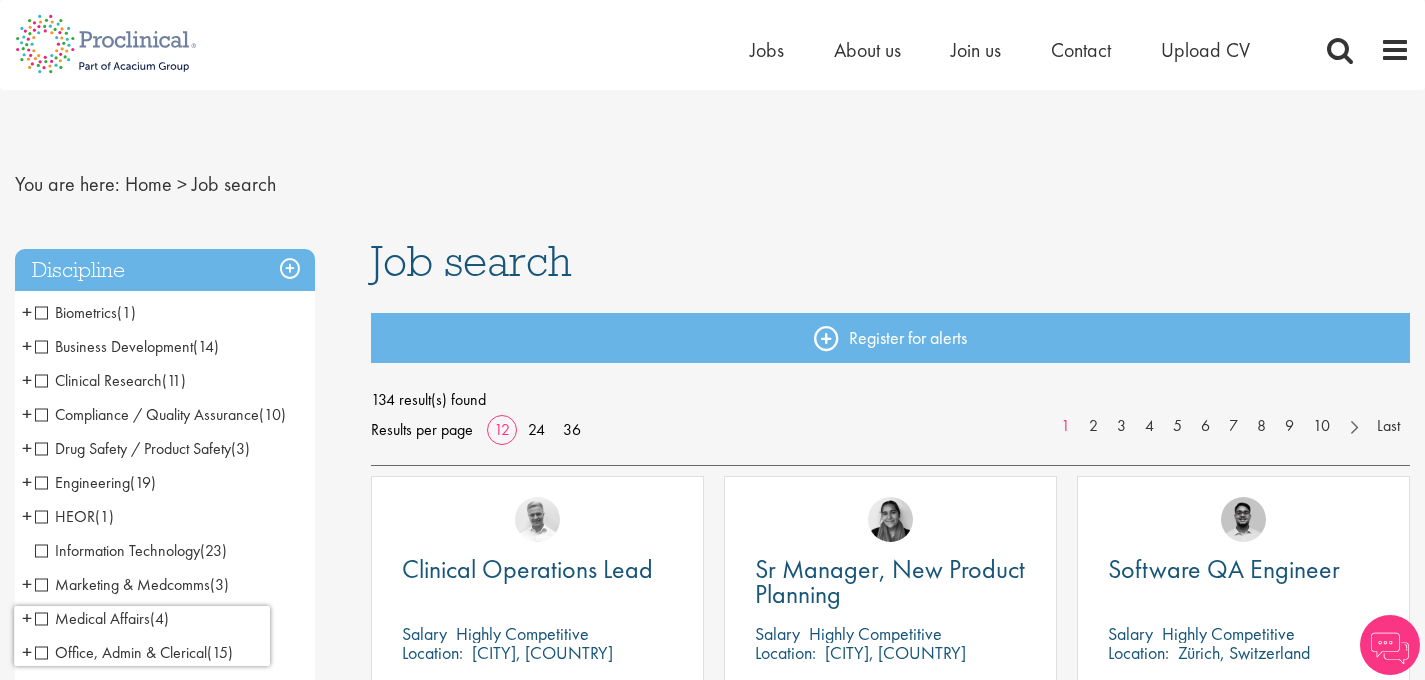 scroll, scrollTop: 0, scrollLeft: 0, axis: both 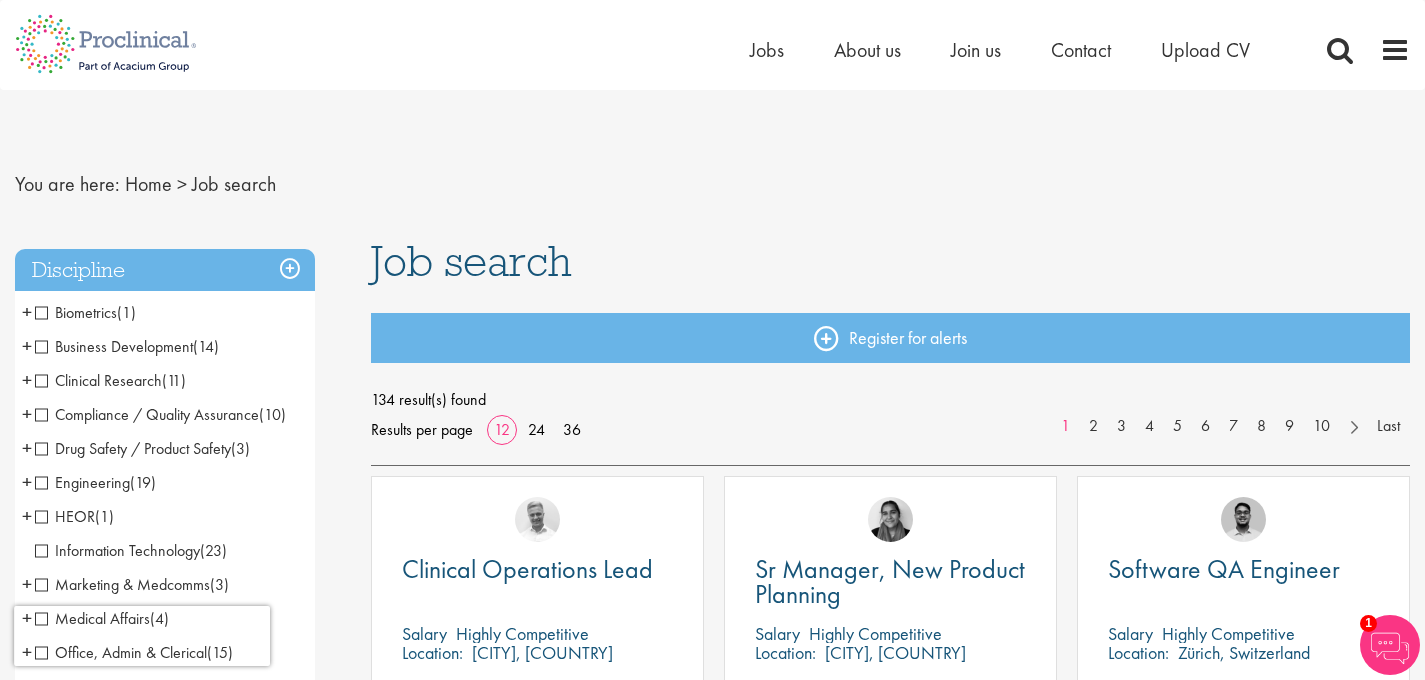 click on "Drug Safety / Product Safety" at bounding box center (133, 448) 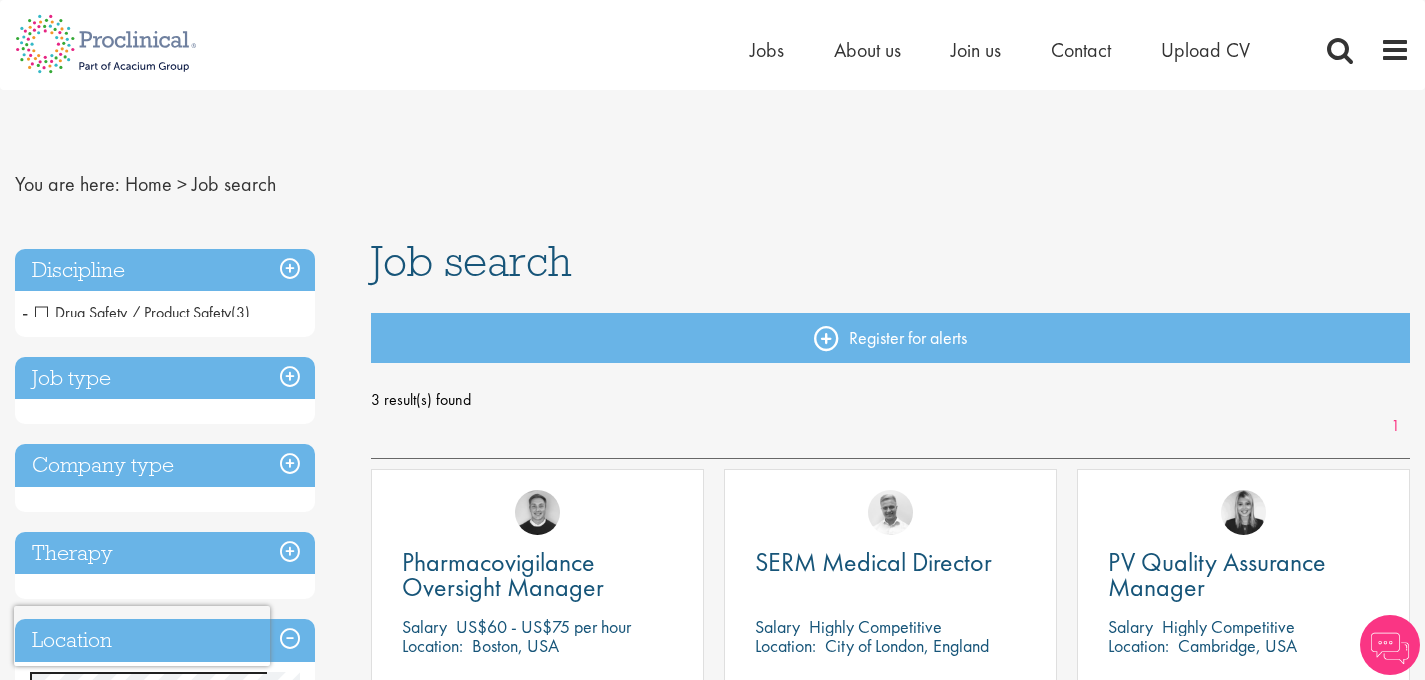scroll, scrollTop: 0, scrollLeft: 0, axis: both 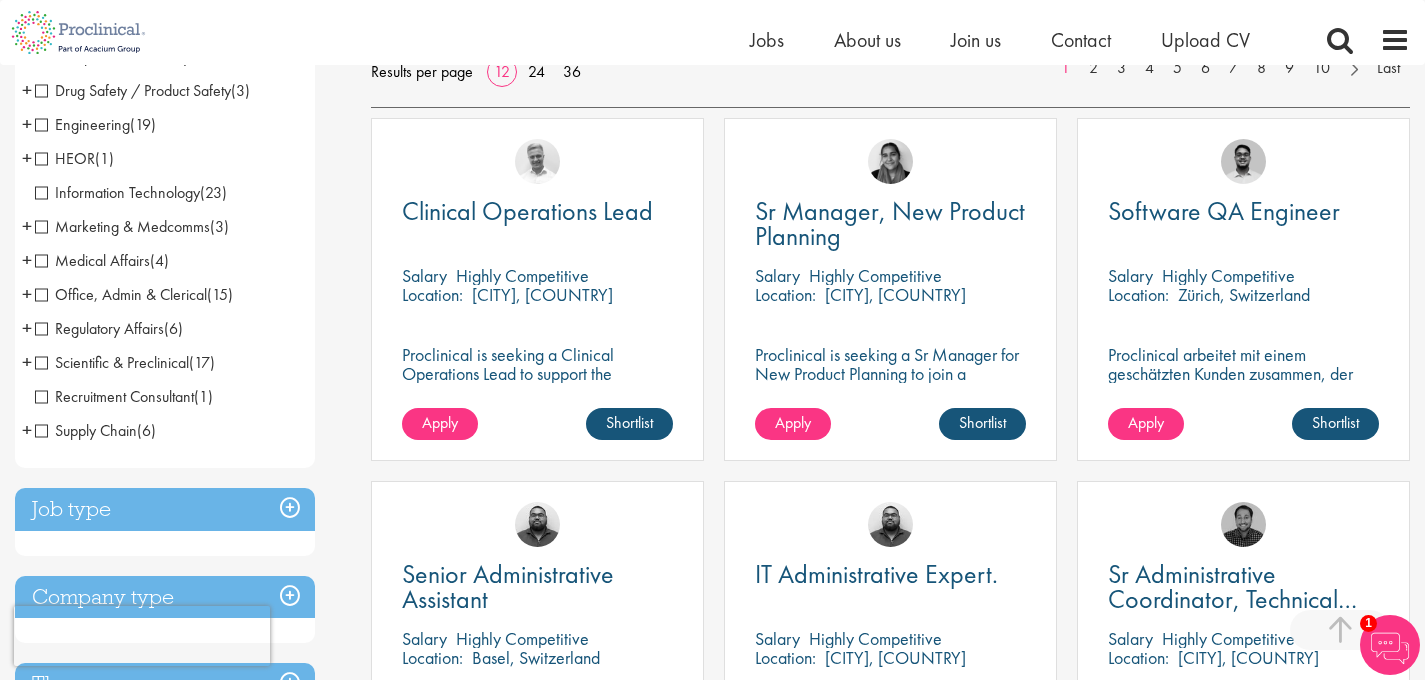 click on "Regulatory Affairs" at bounding box center [99, 328] 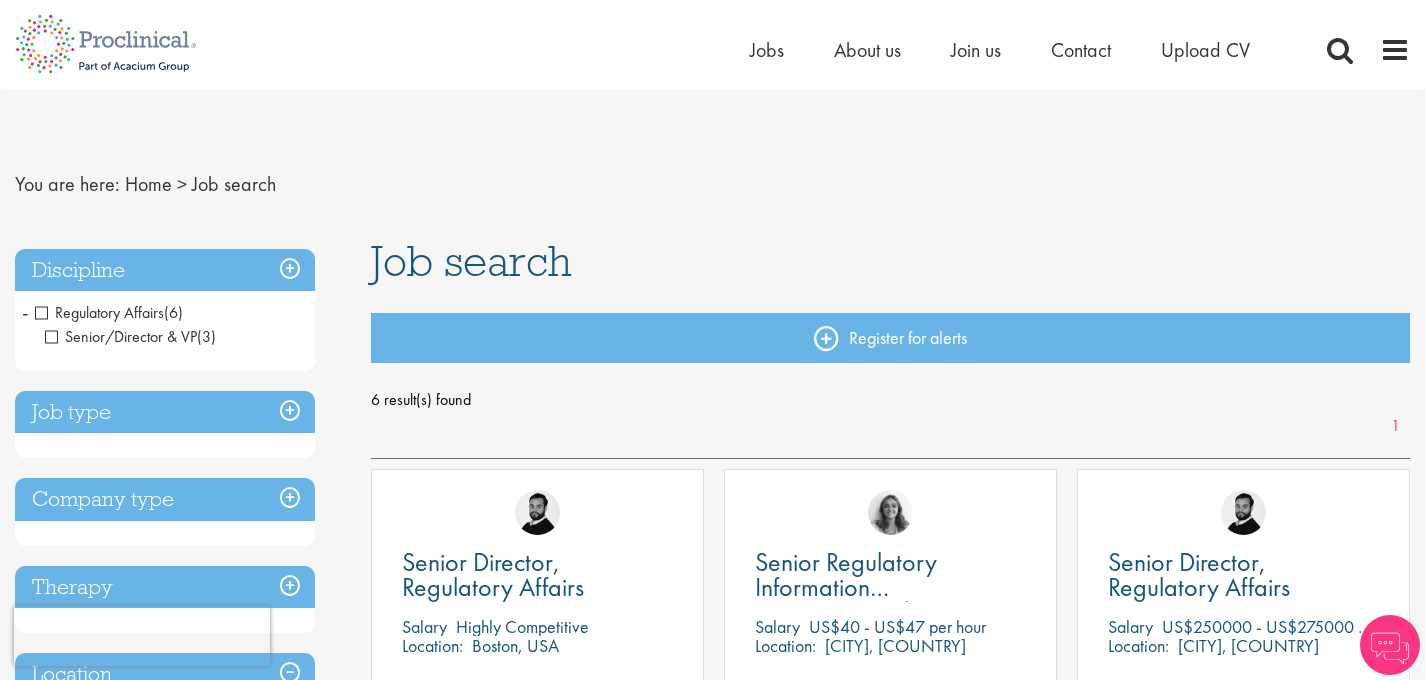 scroll, scrollTop: 0, scrollLeft: 0, axis: both 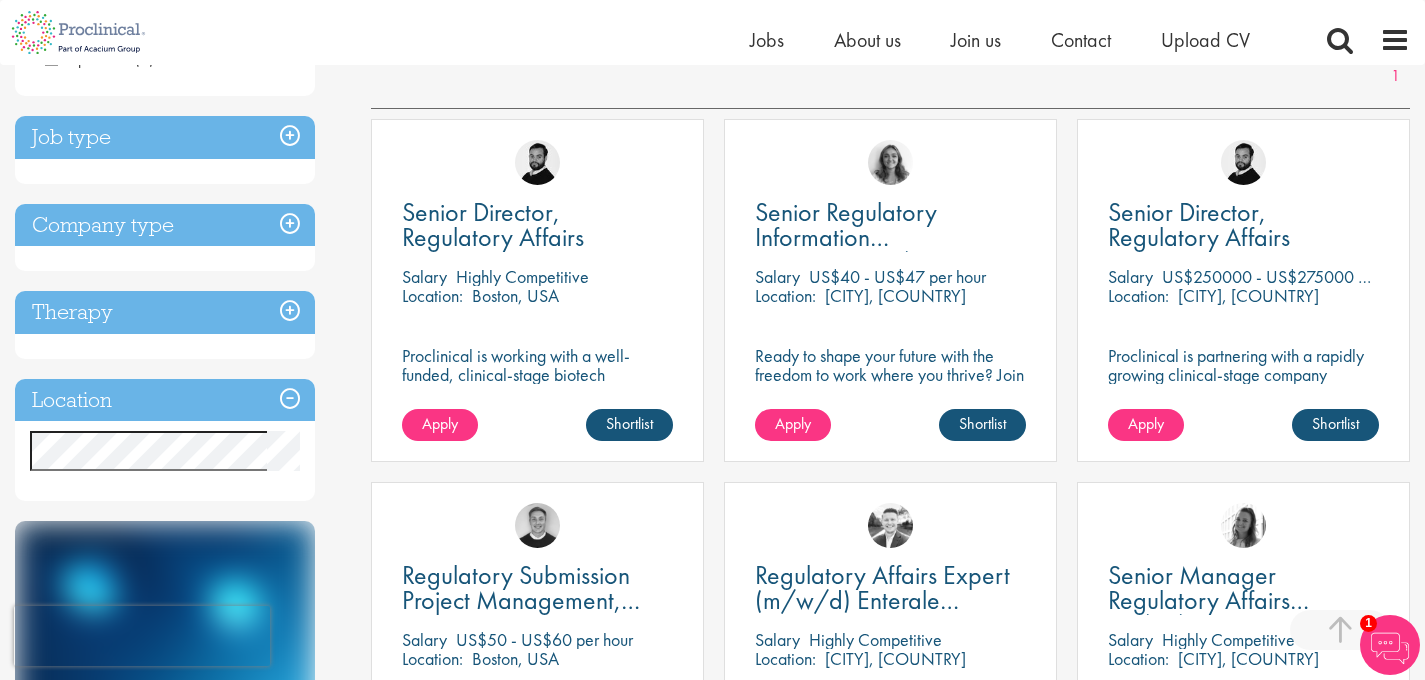 click on "Senior Director, Regulatory Affairs
Salary
Highly Competitive
Location:
[CITY], [COUNTRY]
Proclinical is working with a well-funded, clinical-stage biotech developing transformative therapies for patients with severe, underserved conditions." at bounding box center [537, 300] 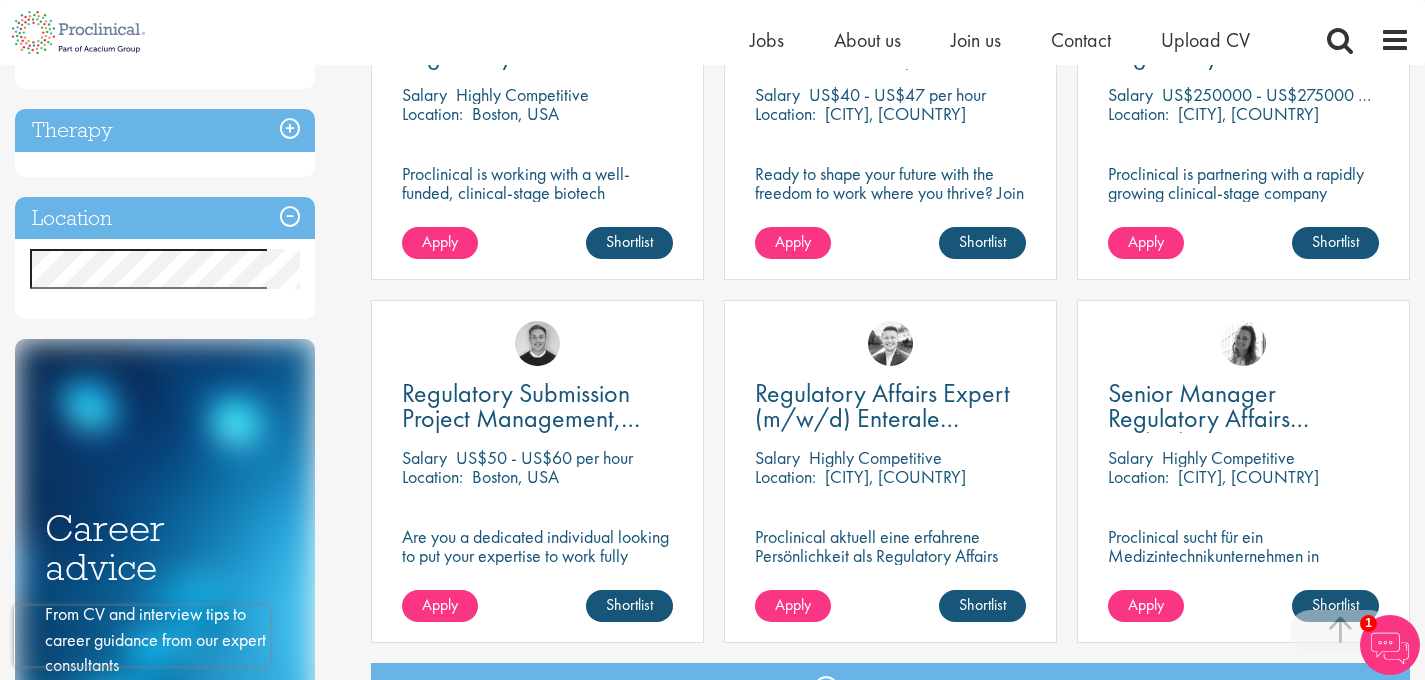 scroll, scrollTop: 557, scrollLeft: 0, axis: vertical 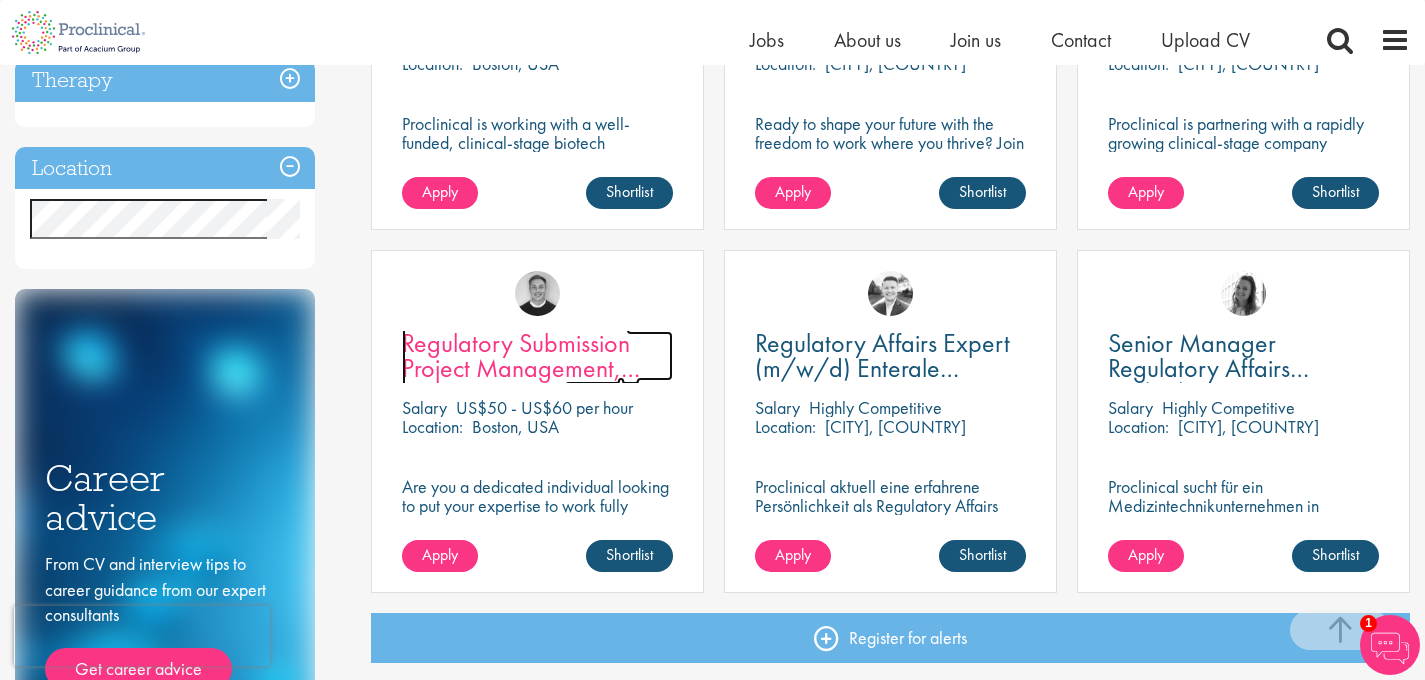 click on "Regulatory Submission Project Management, Senior Specialist" at bounding box center (521, 368) 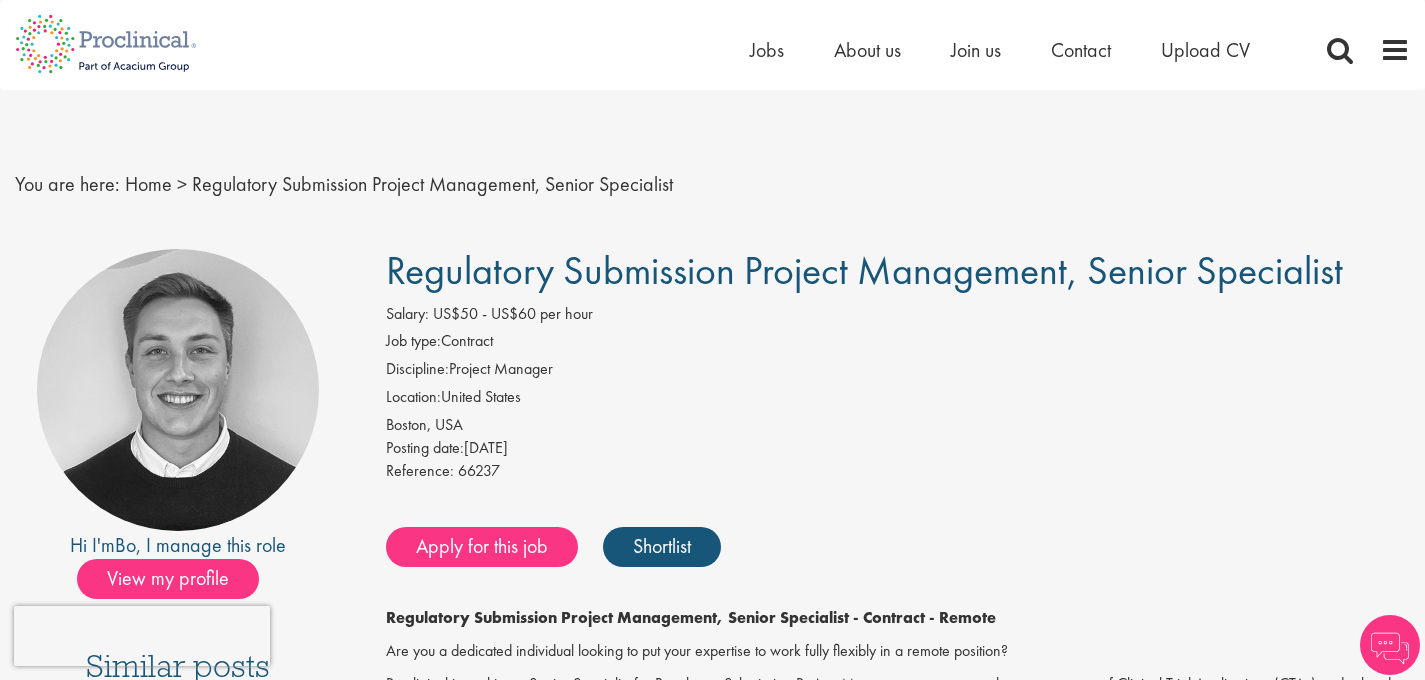 scroll, scrollTop: 0, scrollLeft: 0, axis: both 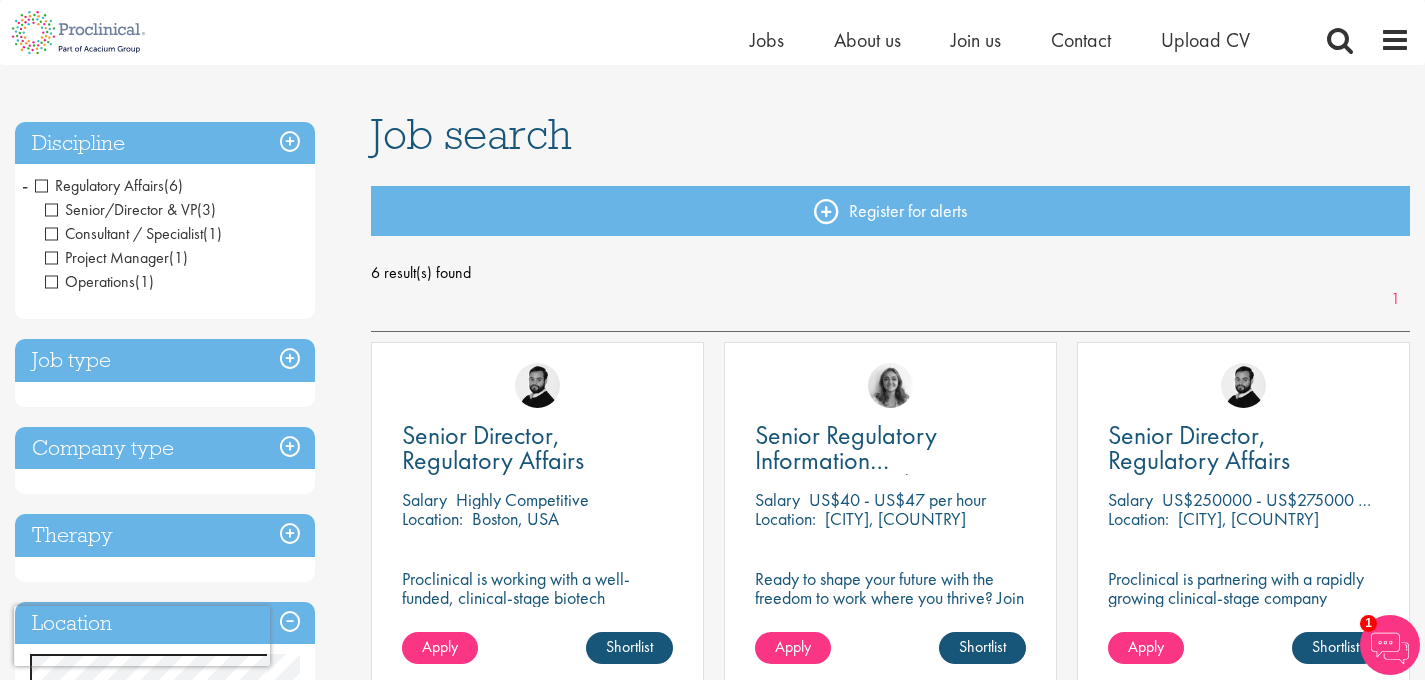 click on "Regulatory Affairs" at bounding box center [99, 185] 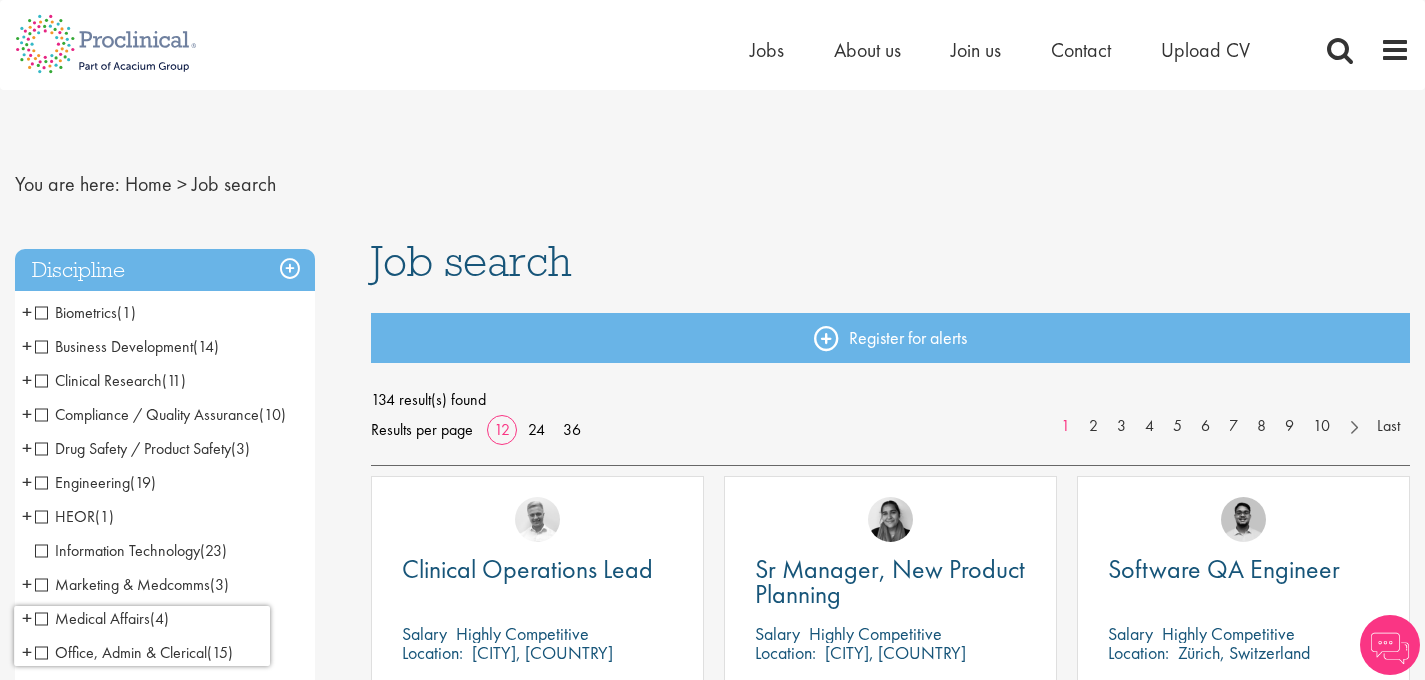 scroll, scrollTop: 0, scrollLeft: 0, axis: both 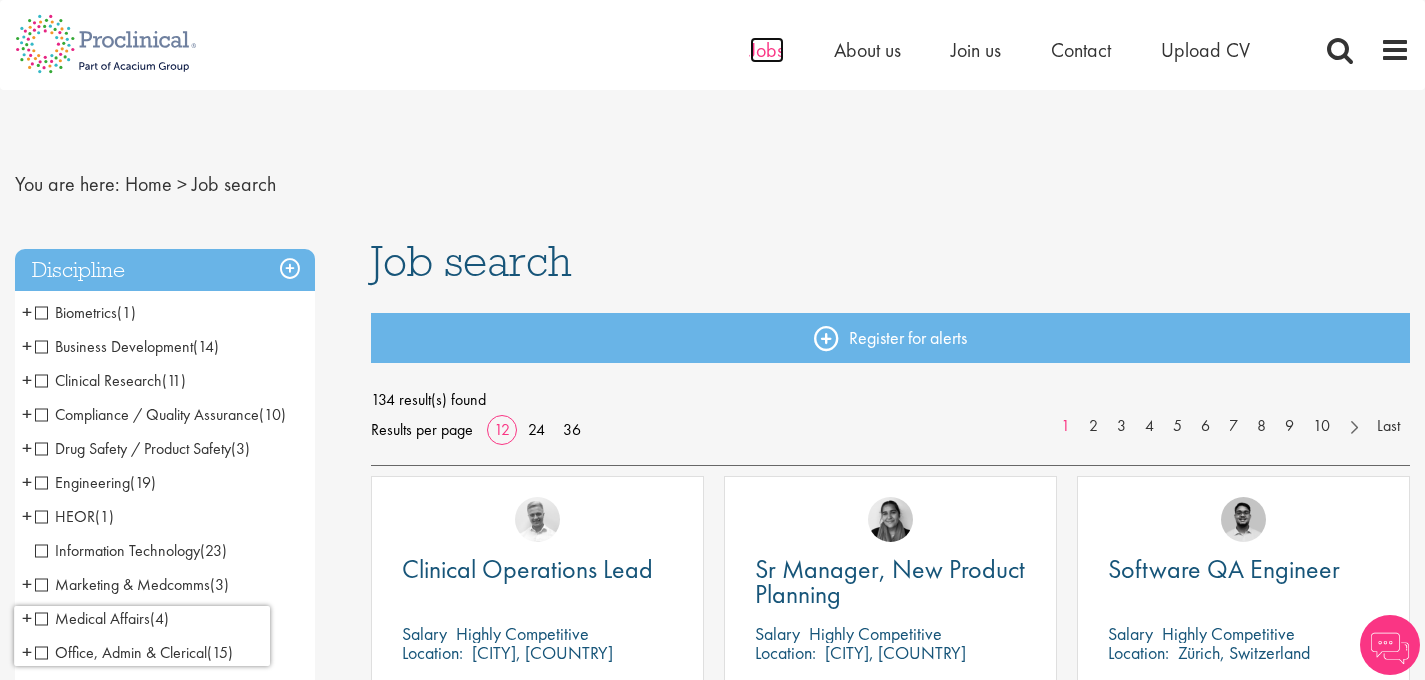 click on "Jobs" at bounding box center (767, 50) 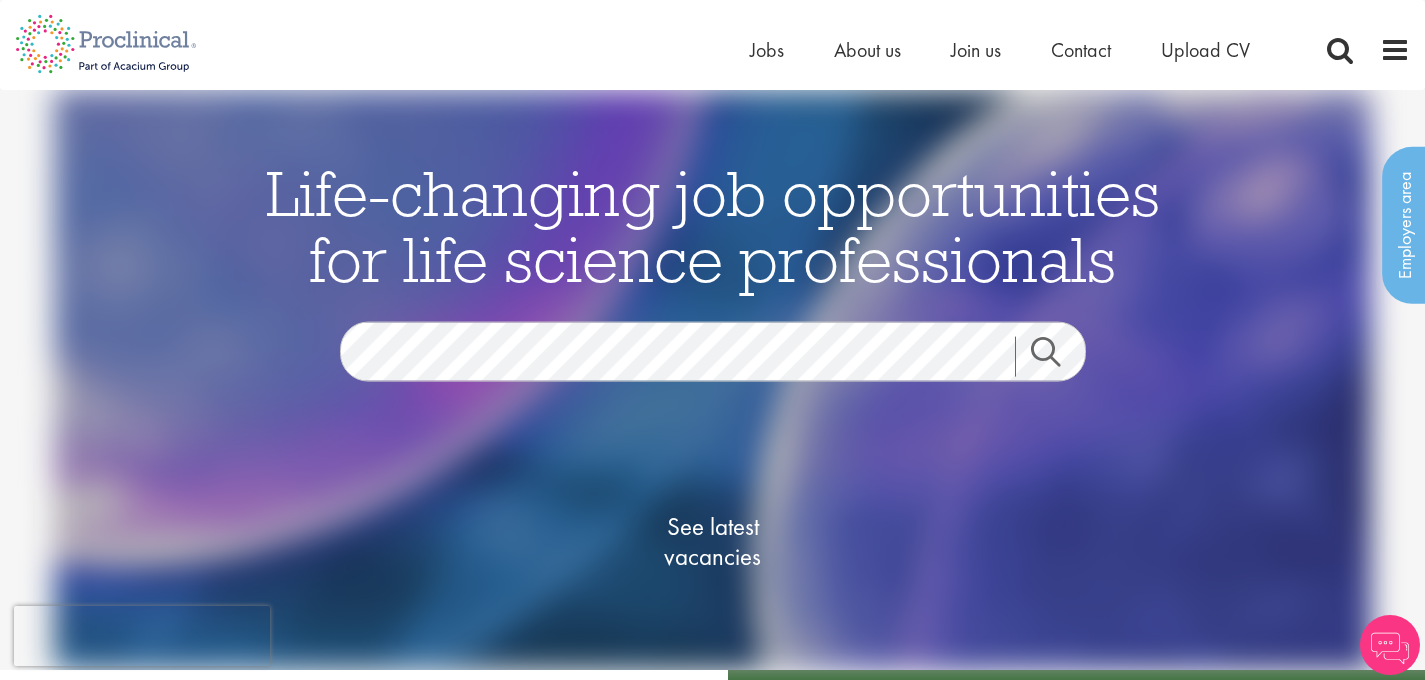 scroll, scrollTop: 0, scrollLeft: 0, axis: both 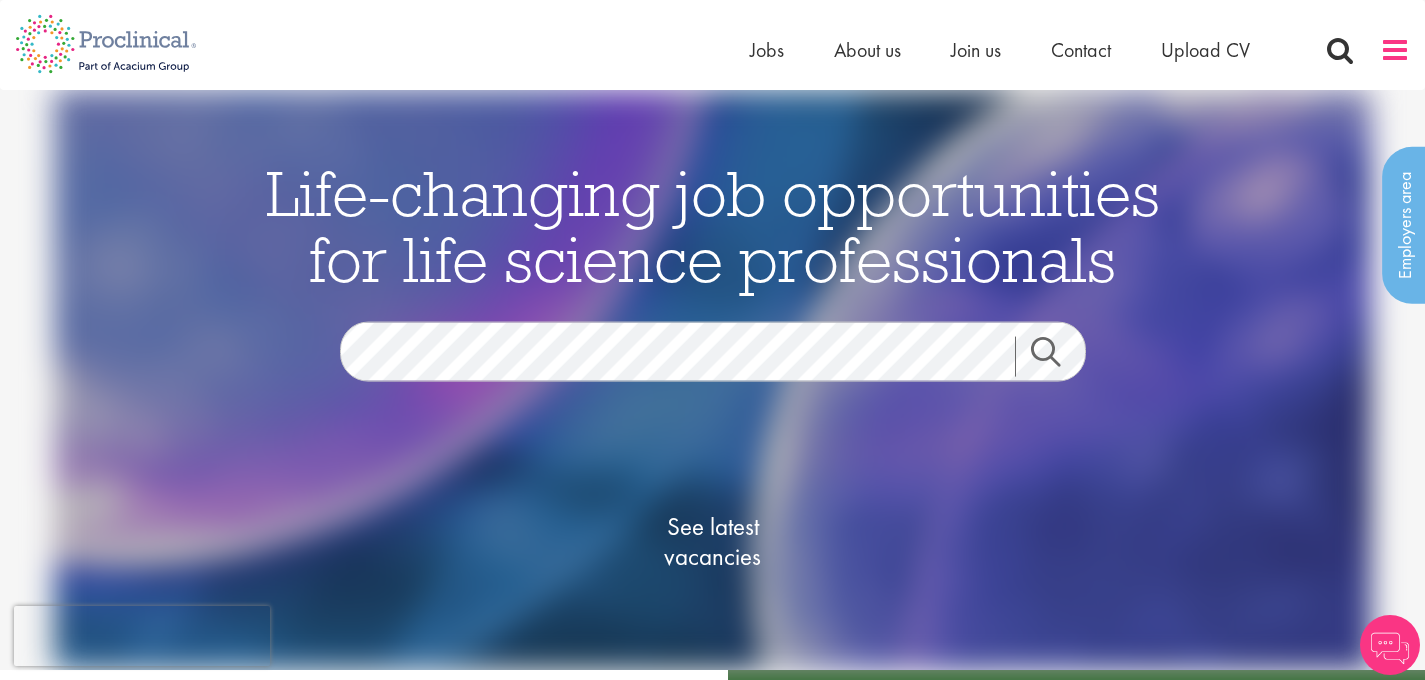 click at bounding box center [1395, 50] 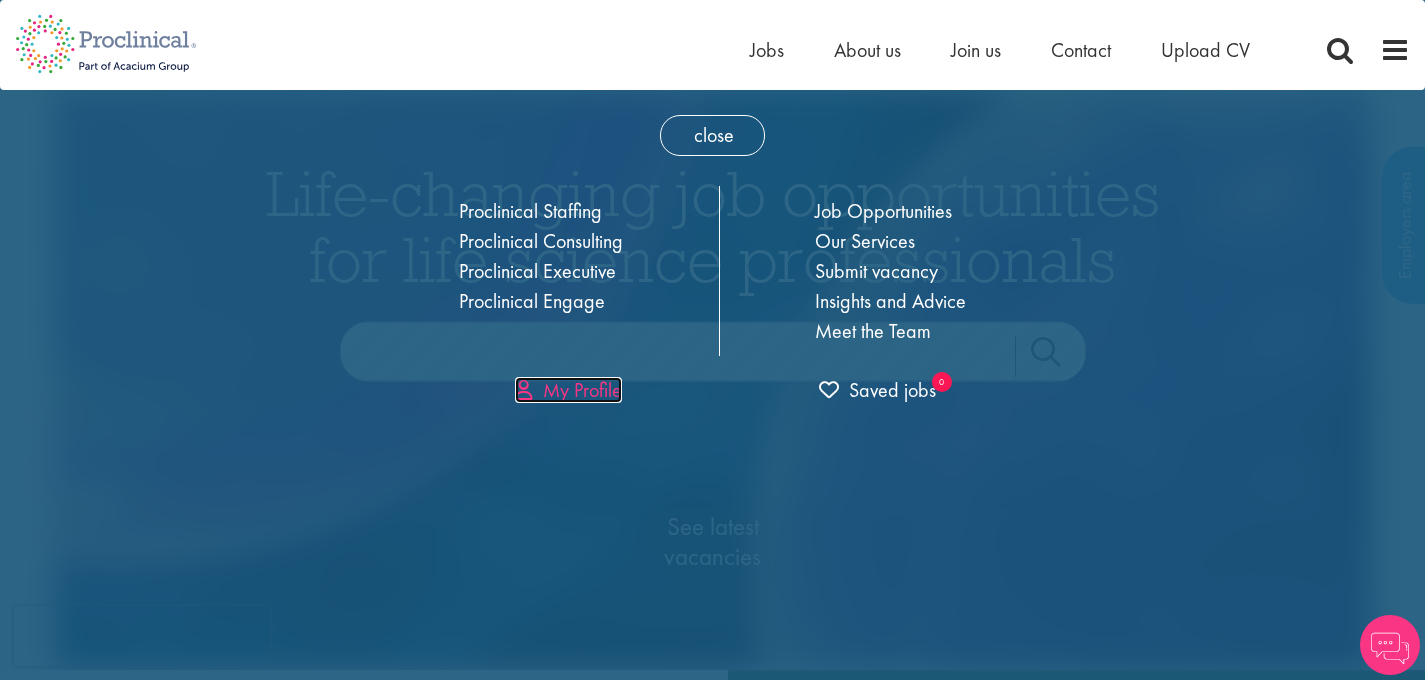 click on "My Profile" at bounding box center [568, 390] 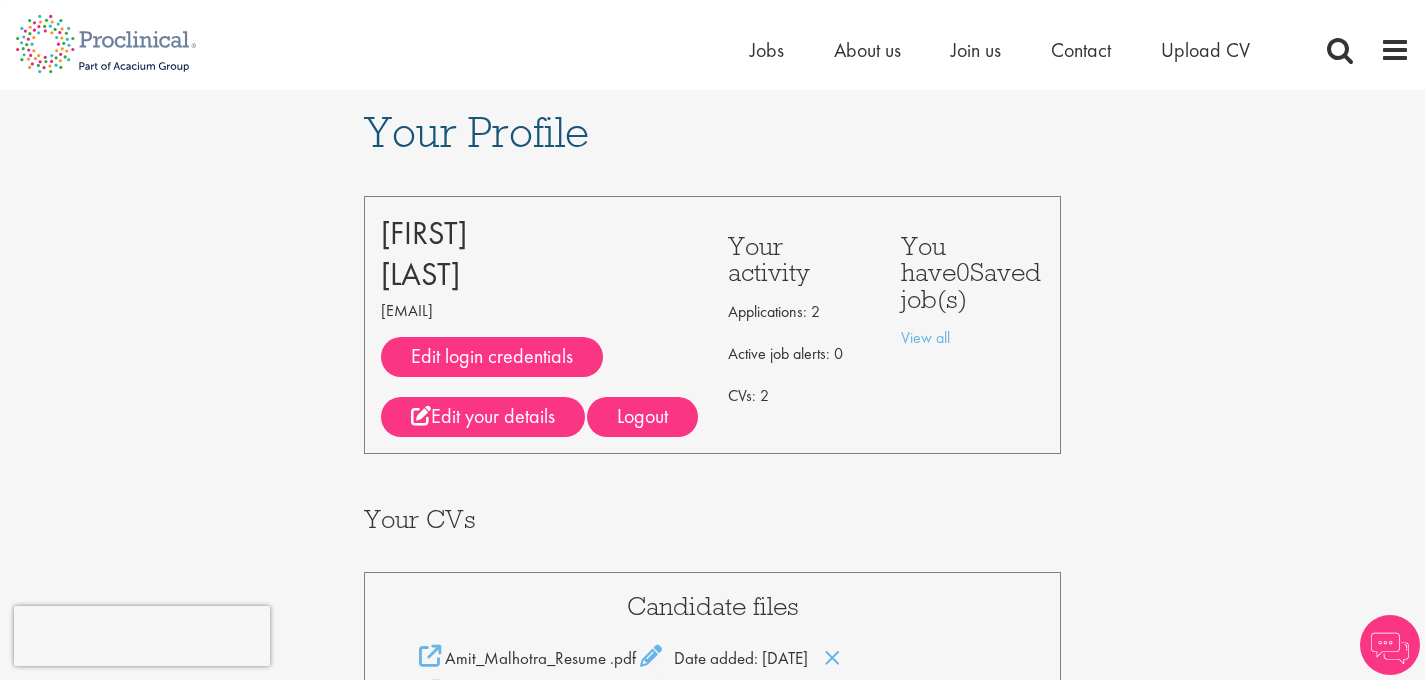 scroll, scrollTop: 0, scrollLeft: 0, axis: both 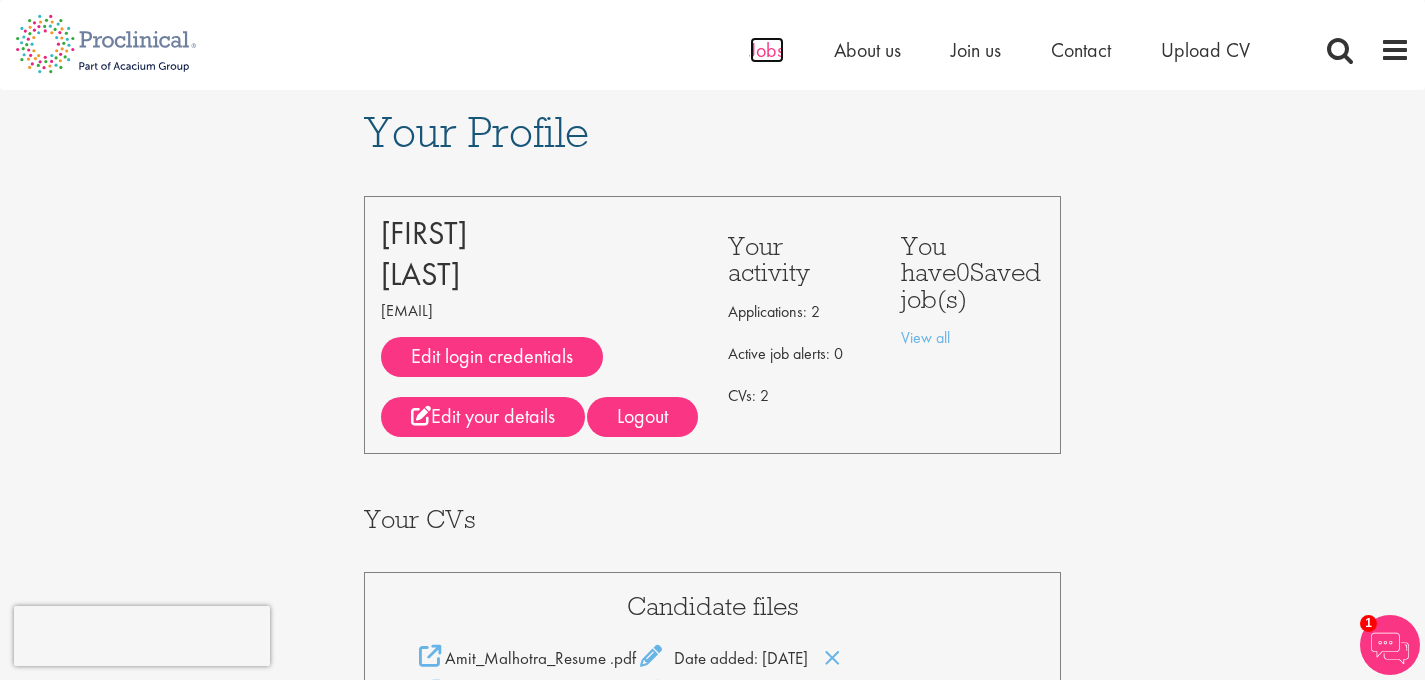 click on "Jobs" at bounding box center (767, 50) 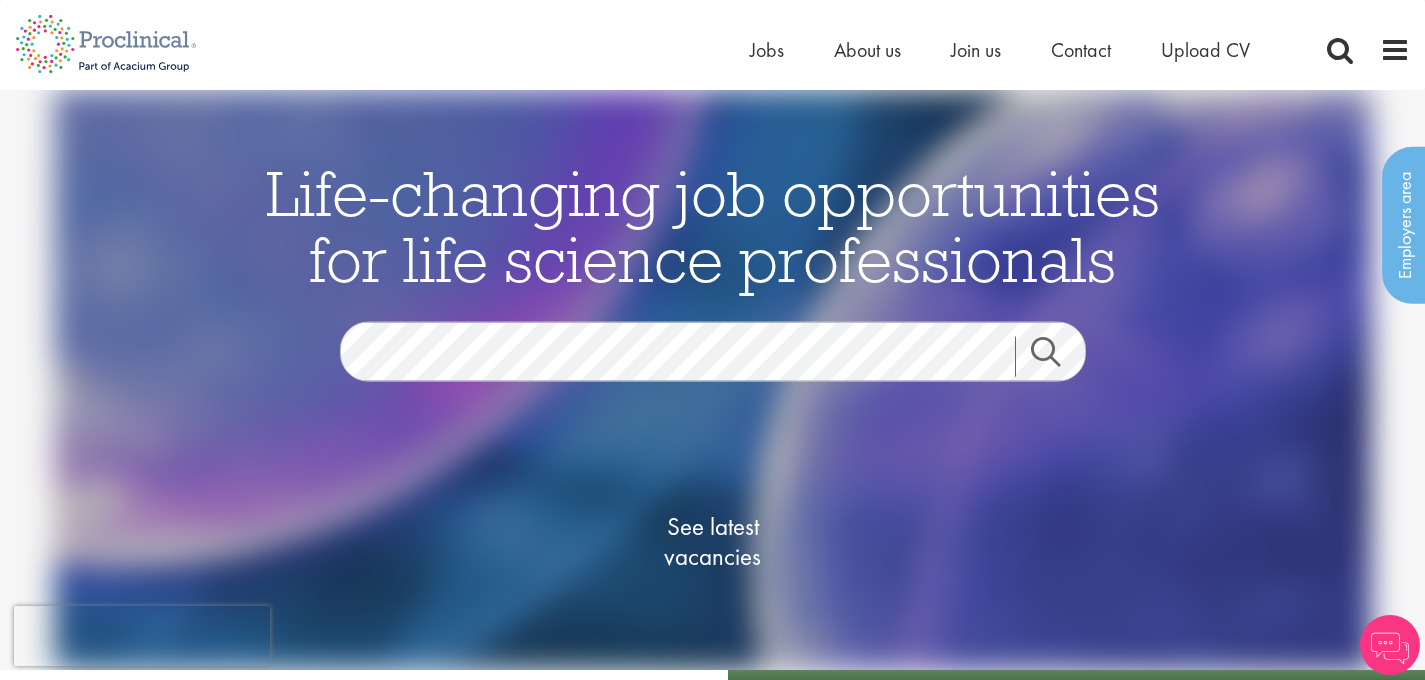 scroll, scrollTop: 0, scrollLeft: 0, axis: both 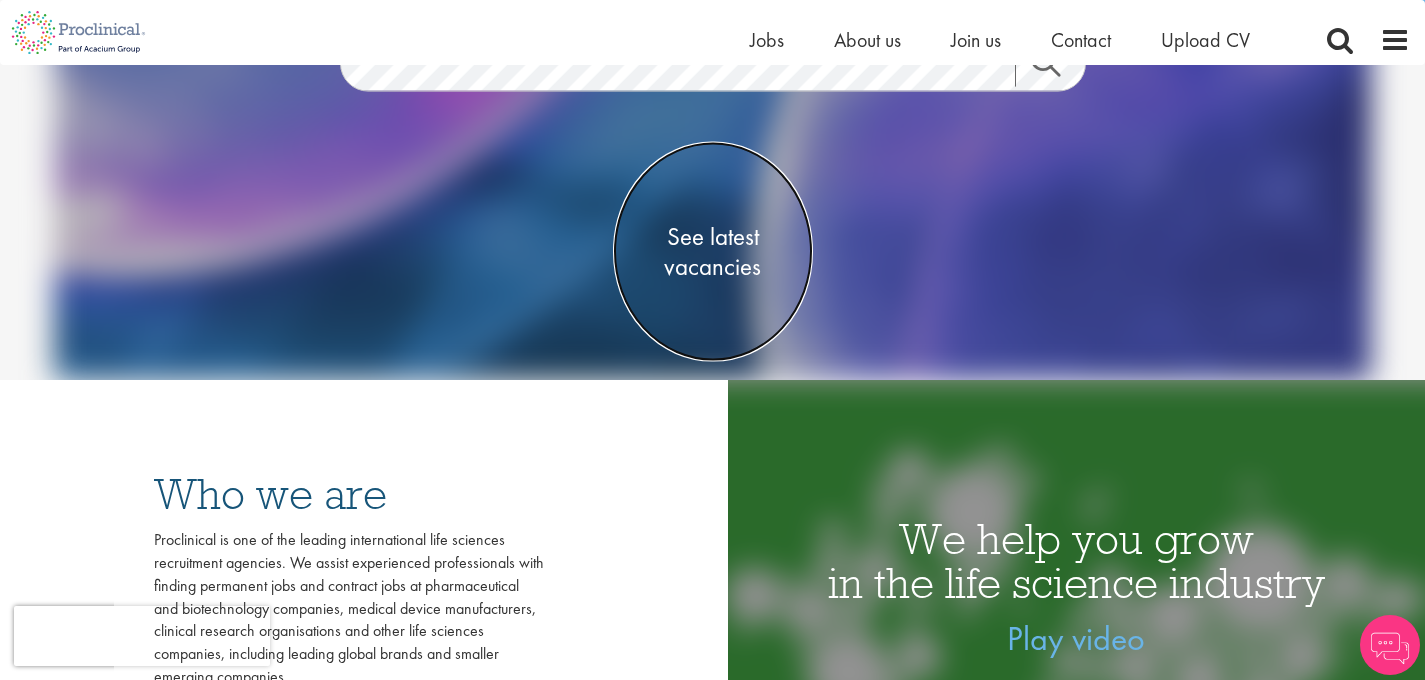 click on "See latest  vacancies" at bounding box center (713, 252) 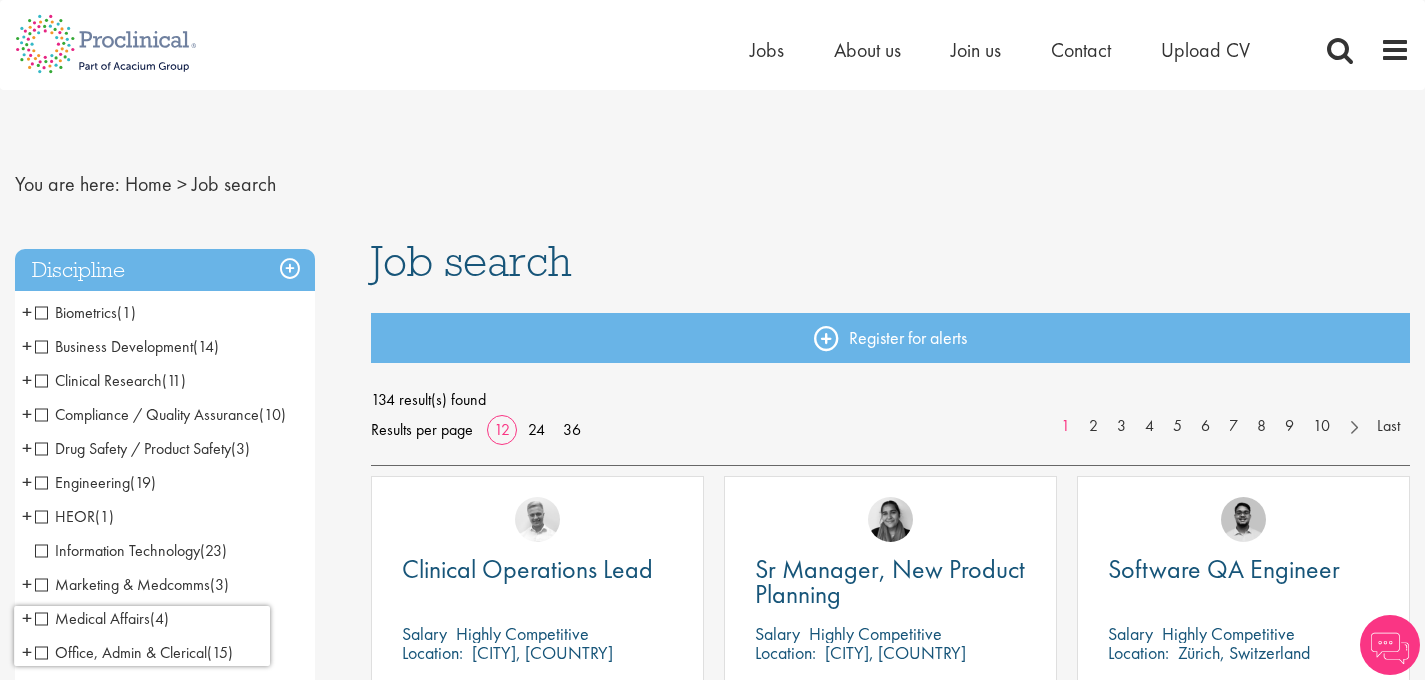 scroll, scrollTop: 0, scrollLeft: 0, axis: both 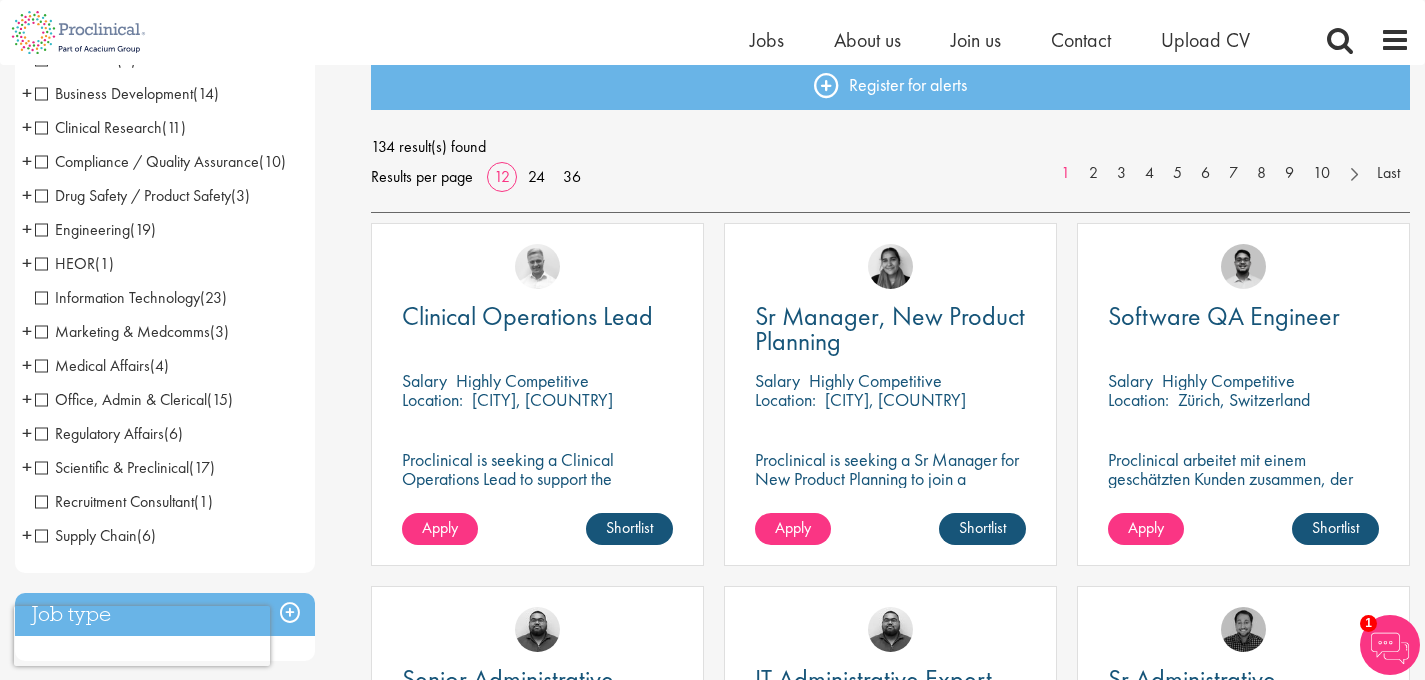 click on "Drug Safety / Product Safety" at bounding box center [133, 195] 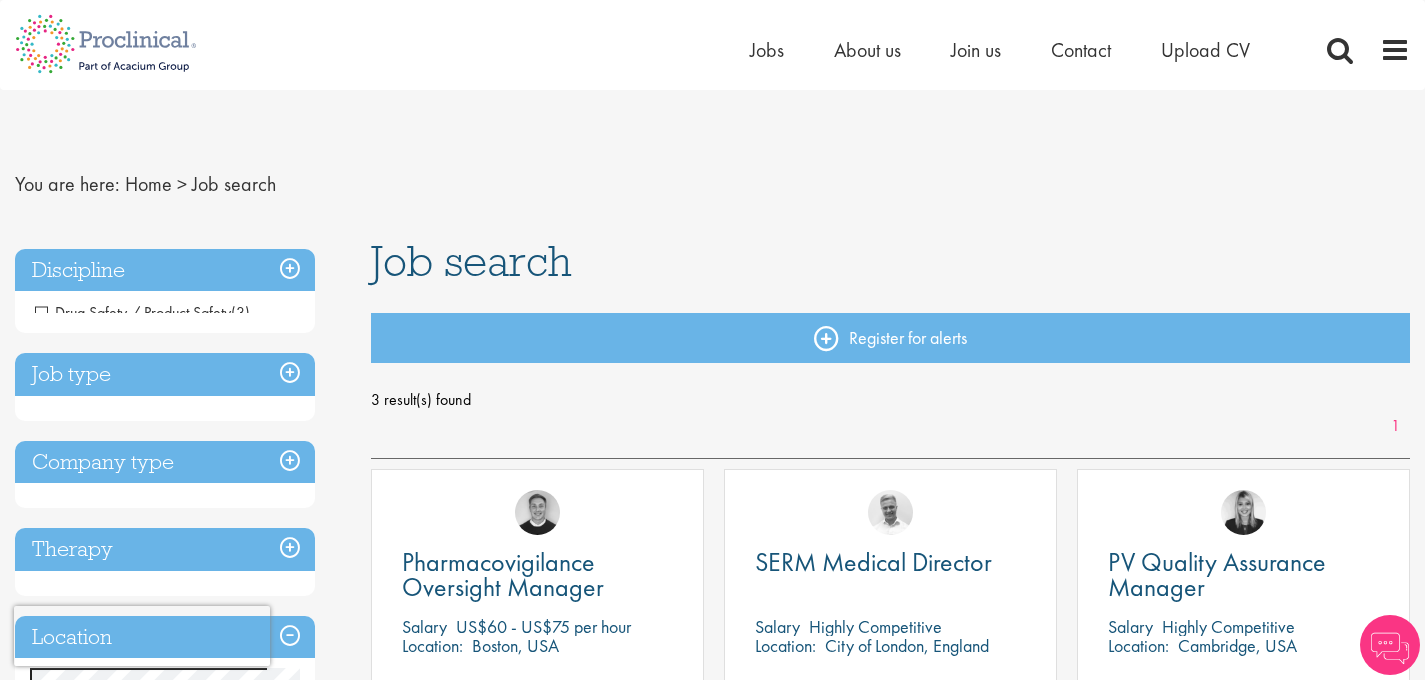 scroll, scrollTop: 0, scrollLeft: 0, axis: both 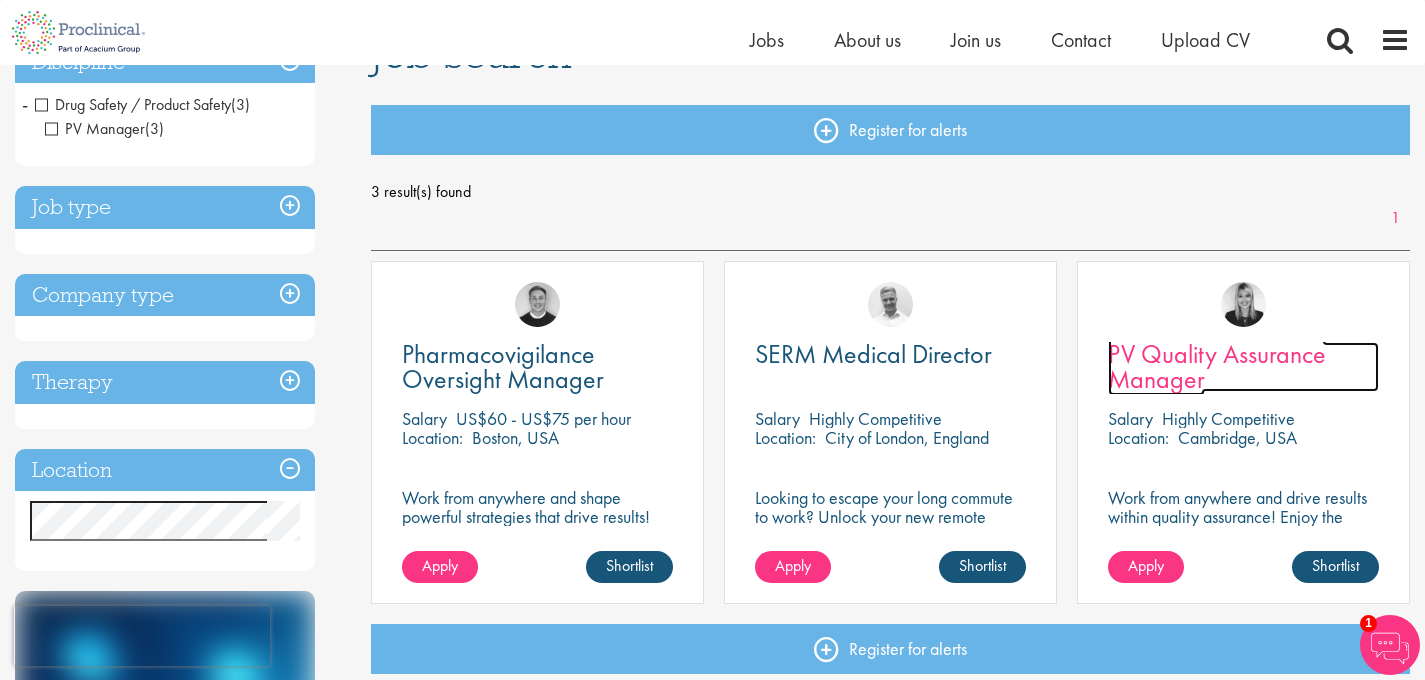 click on "PV Quality Assurance Manager" at bounding box center [1217, 366] 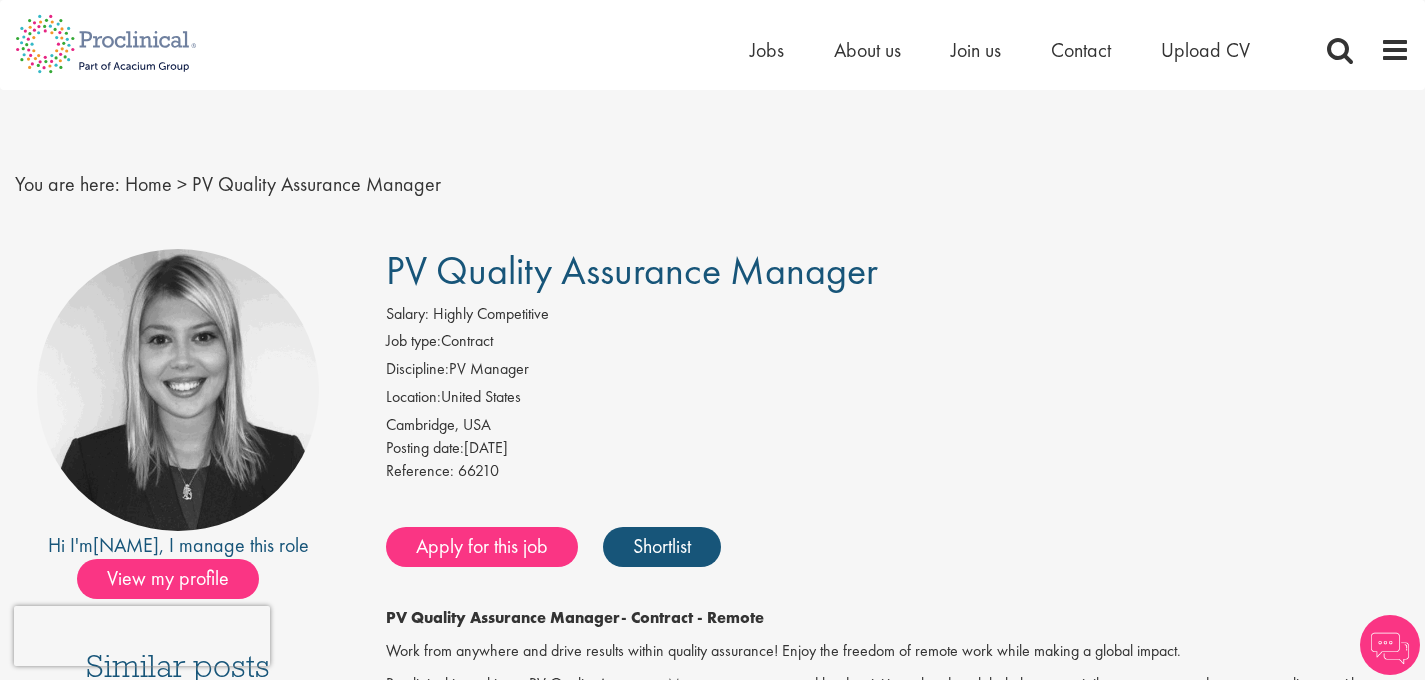 scroll, scrollTop: 0, scrollLeft: 0, axis: both 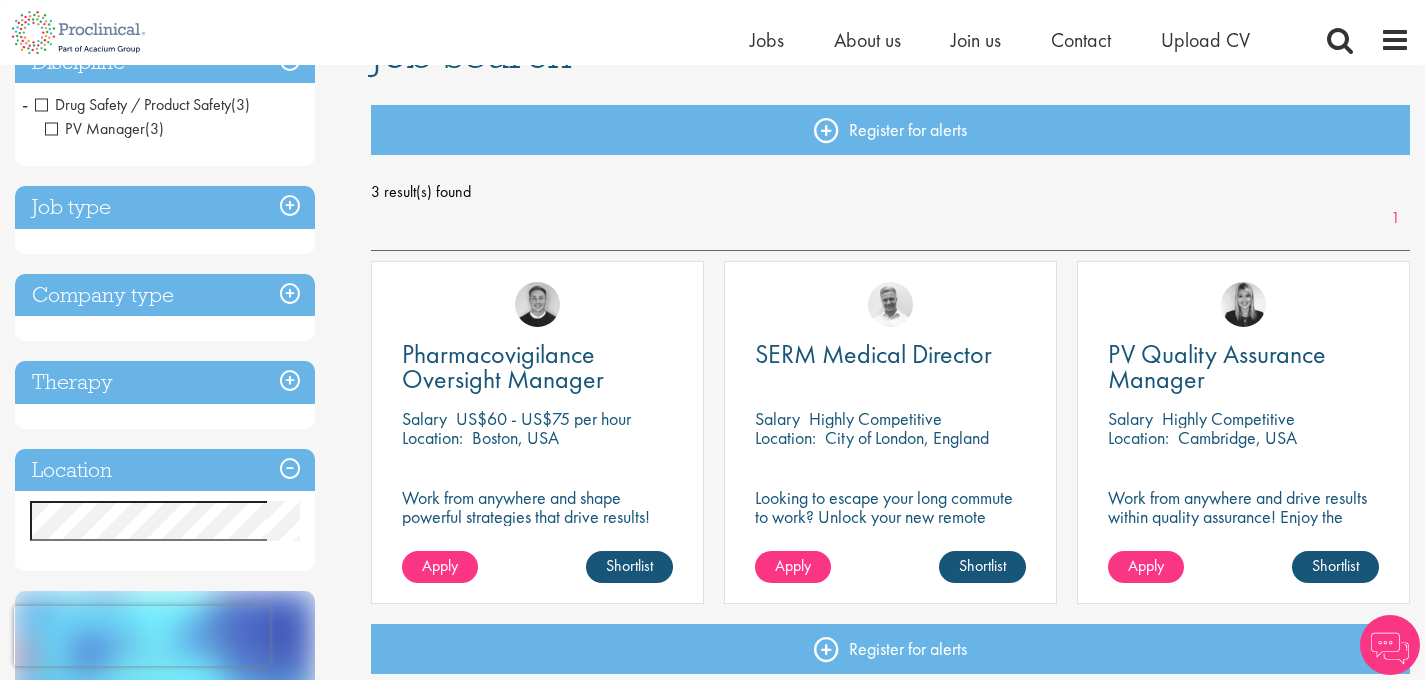 click on "Job type" at bounding box center [165, 207] 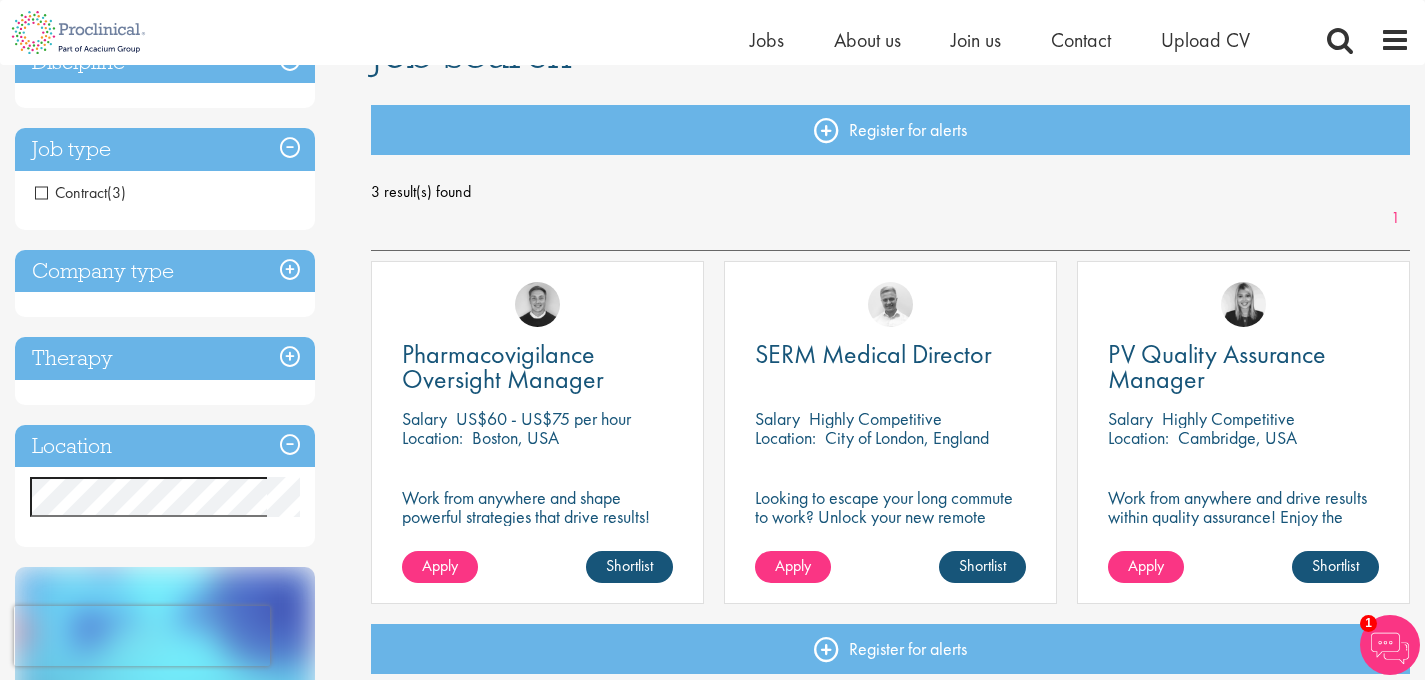 click on "Contract" at bounding box center [71, 192] 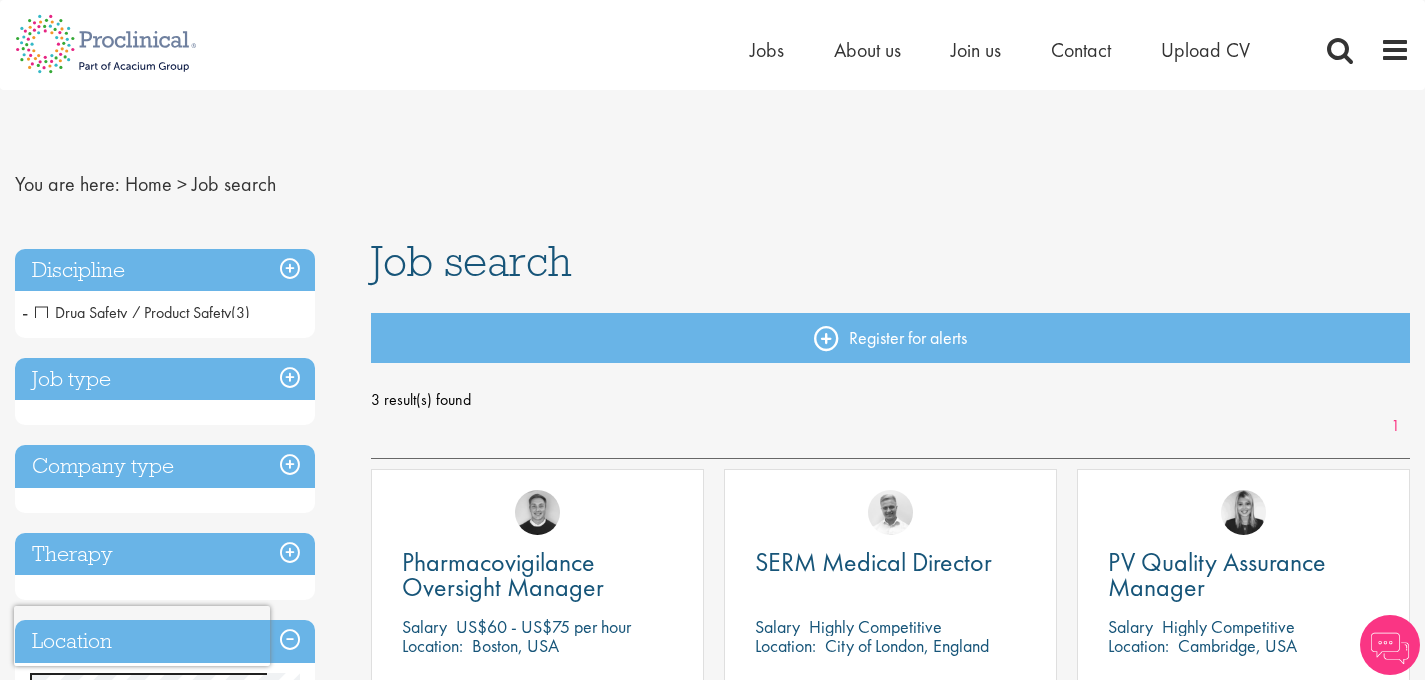 scroll, scrollTop: 0, scrollLeft: 0, axis: both 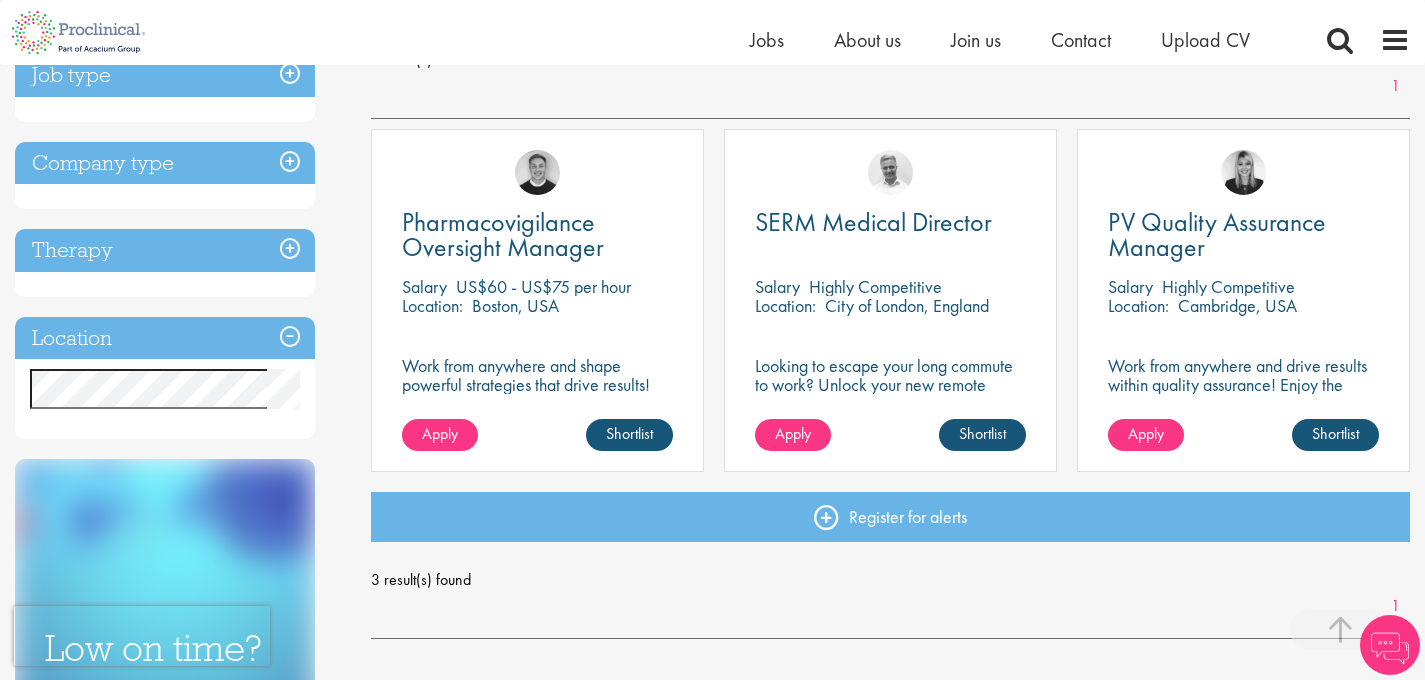 click on "Job type" at bounding box center (165, 75) 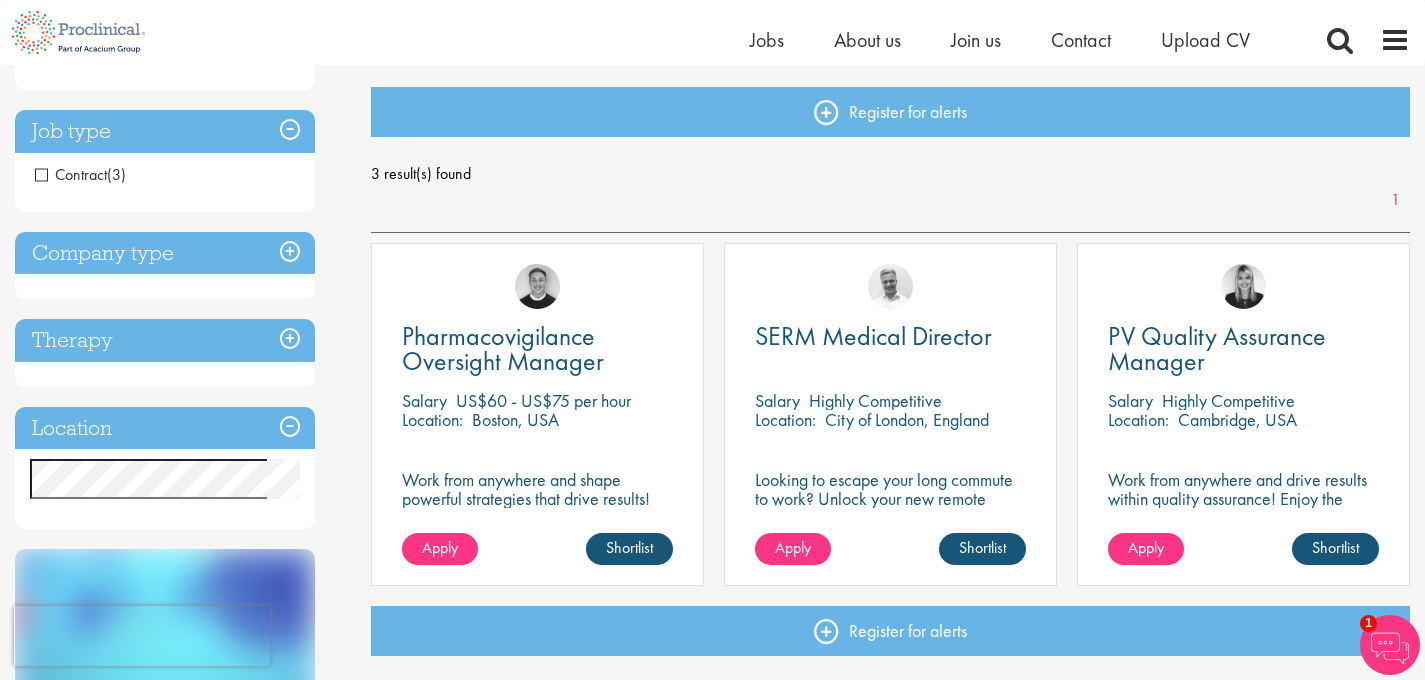scroll, scrollTop: 182, scrollLeft: 0, axis: vertical 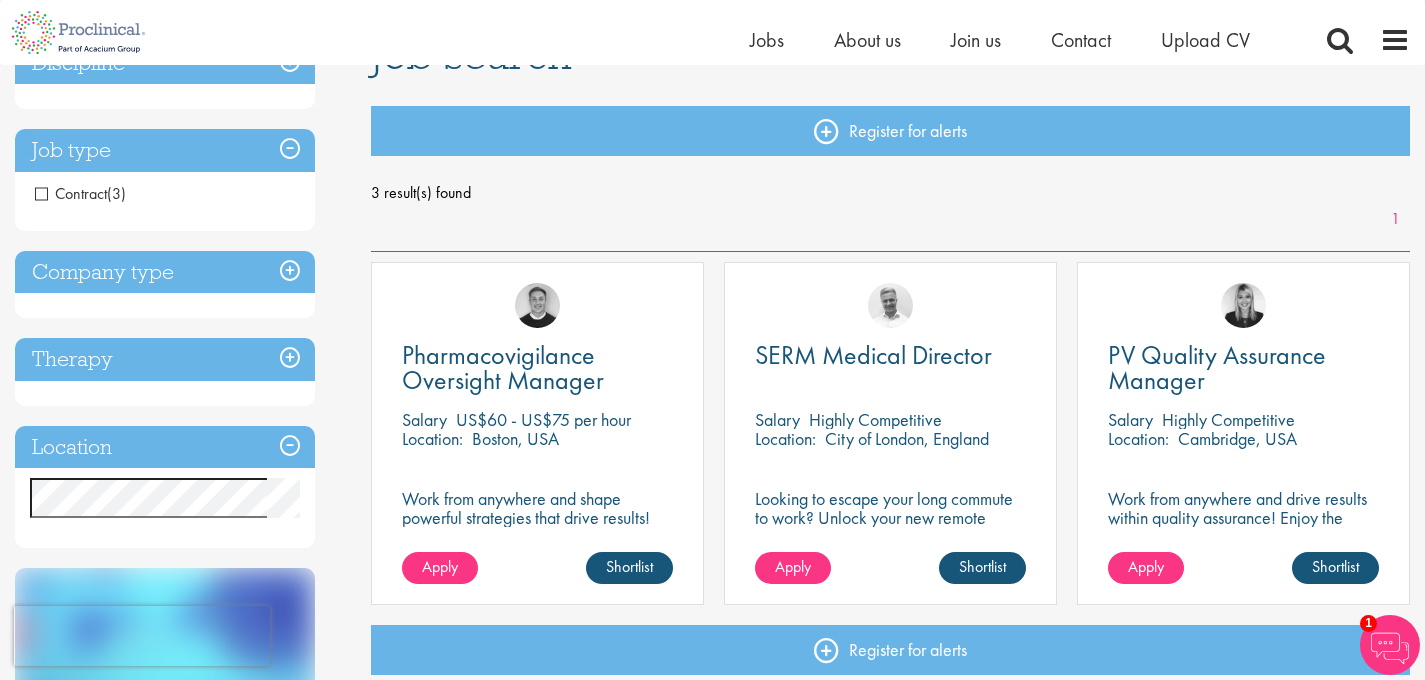 click on "Contract" at bounding box center [71, 193] 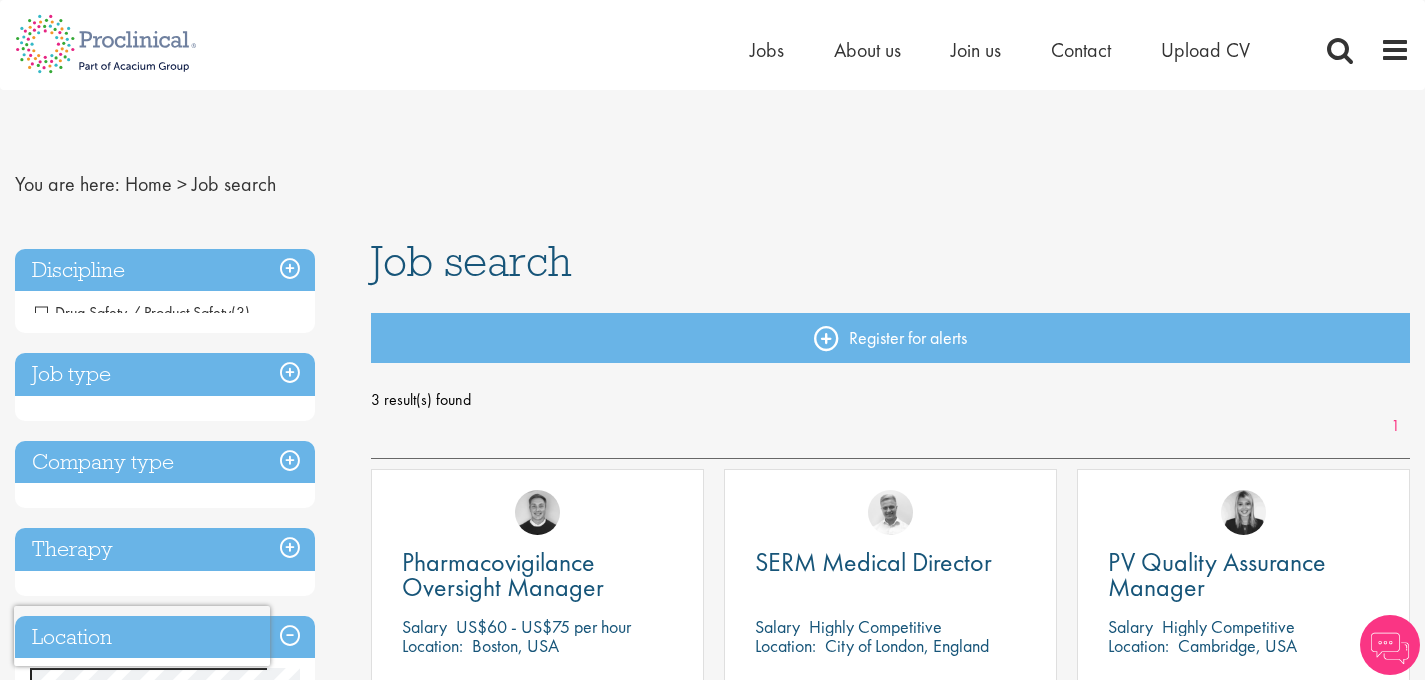 scroll, scrollTop: 0, scrollLeft: 0, axis: both 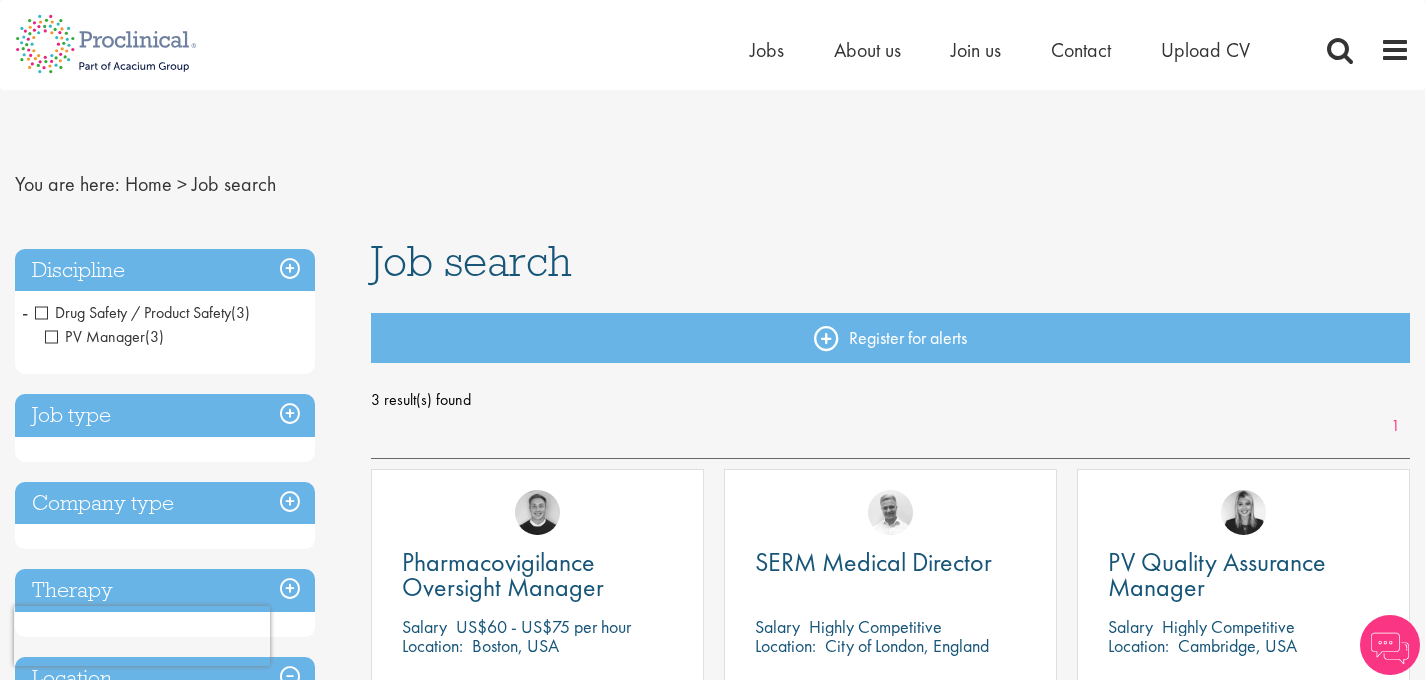 click on "Discipline" at bounding box center (165, 270) 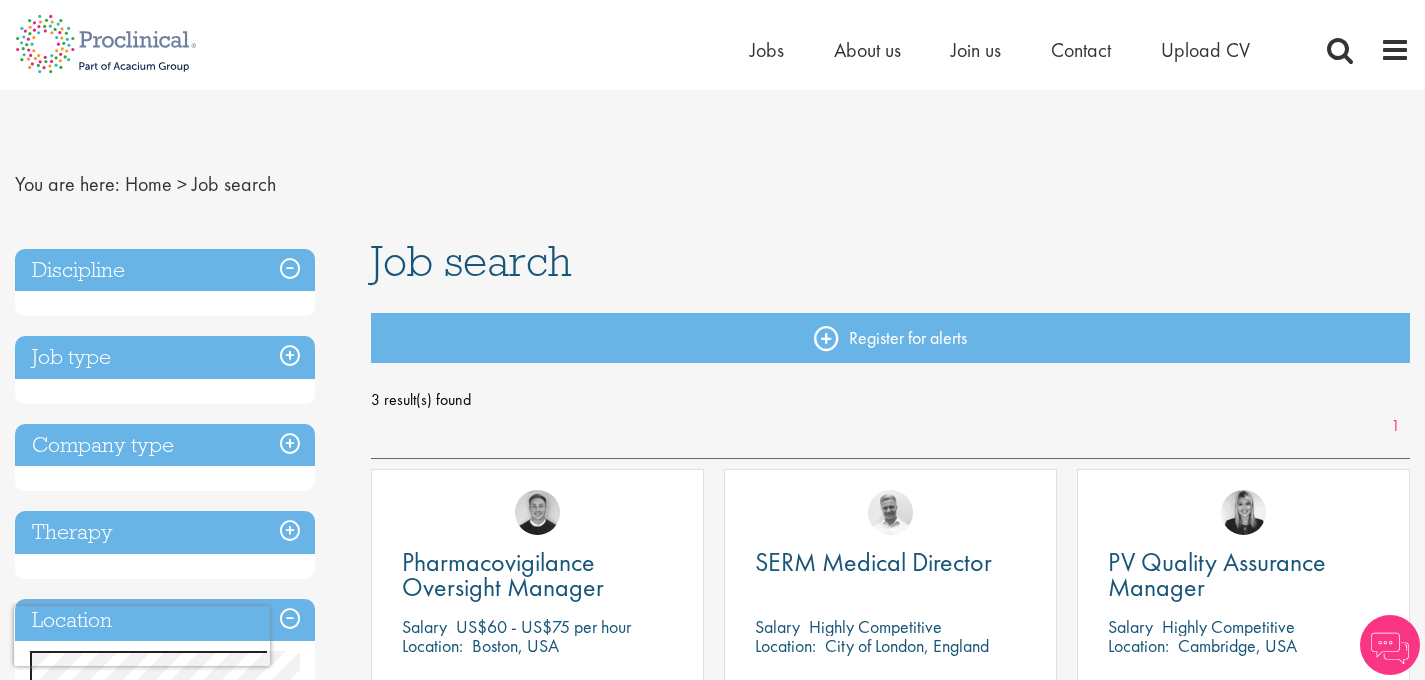 click on "Discipline" at bounding box center (165, 270) 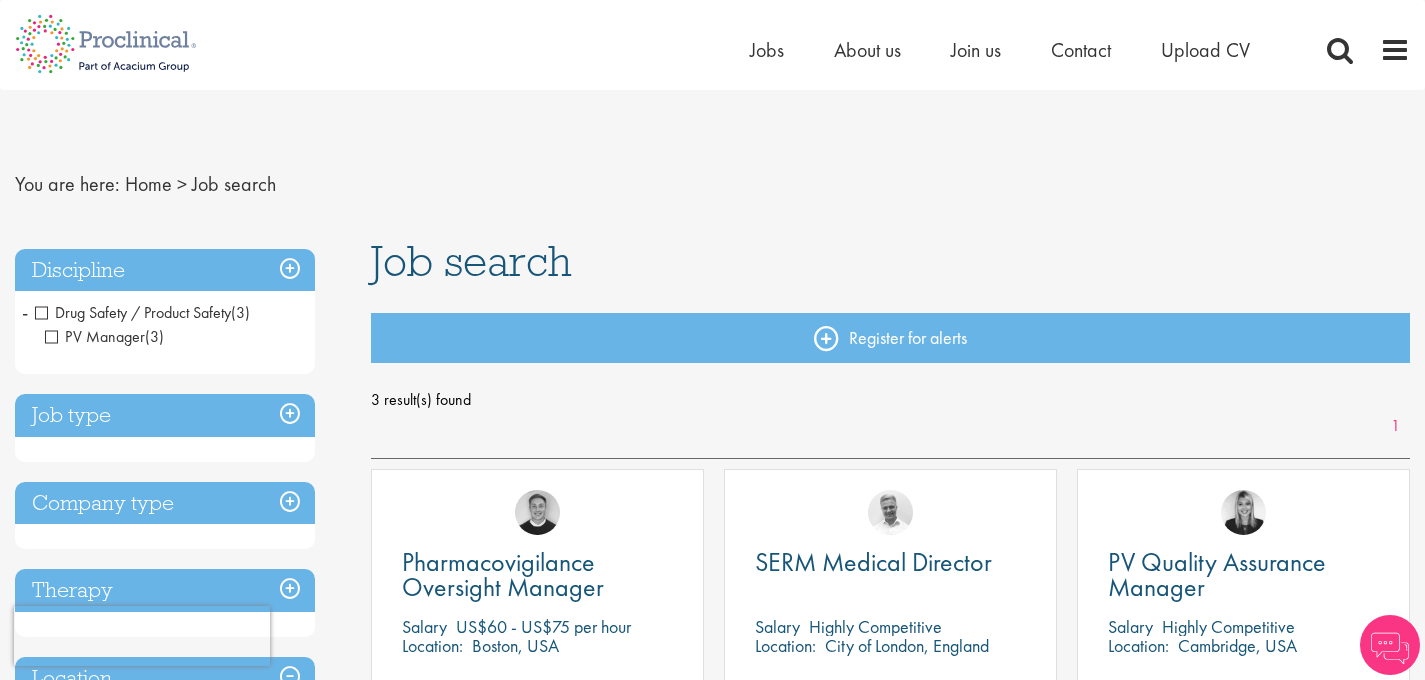 click on "Drug Safety / Product Safety" at bounding box center [133, 312] 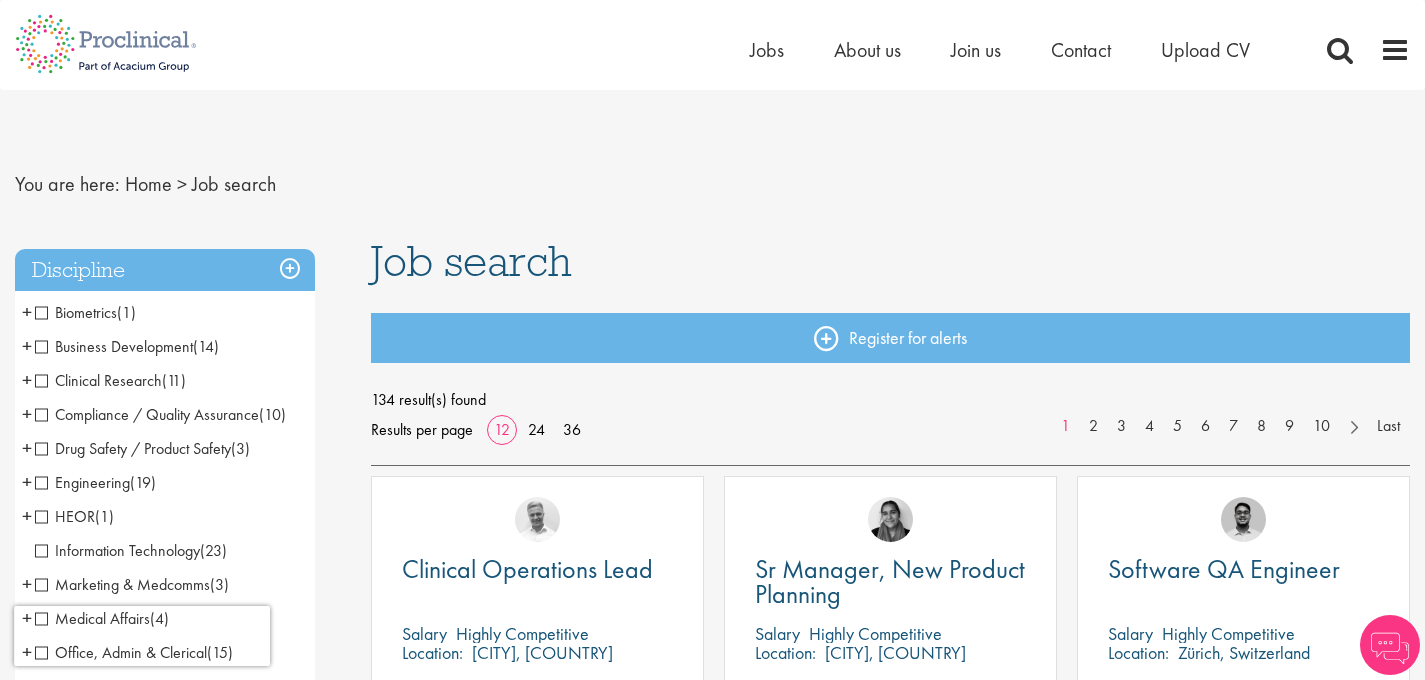 scroll, scrollTop: 0, scrollLeft: 0, axis: both 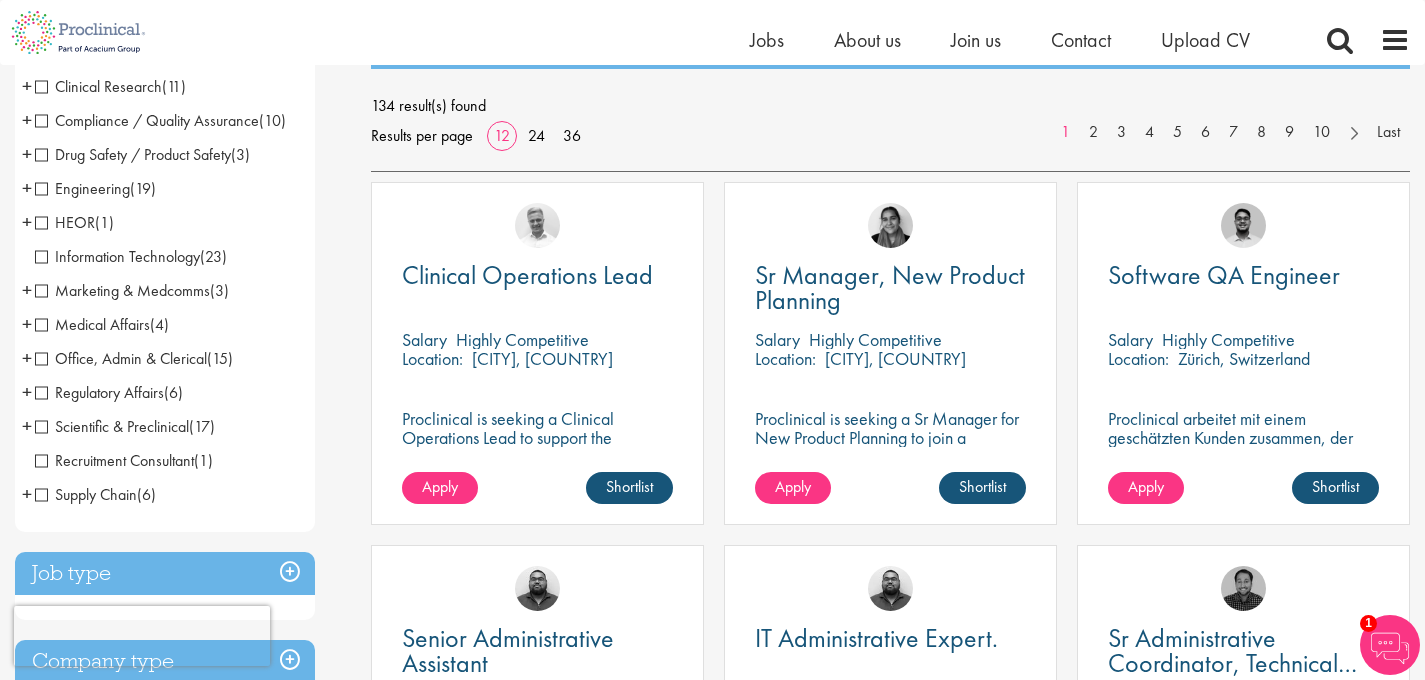 click on "Regulatory Affairs" at bounding box center (99, 392) 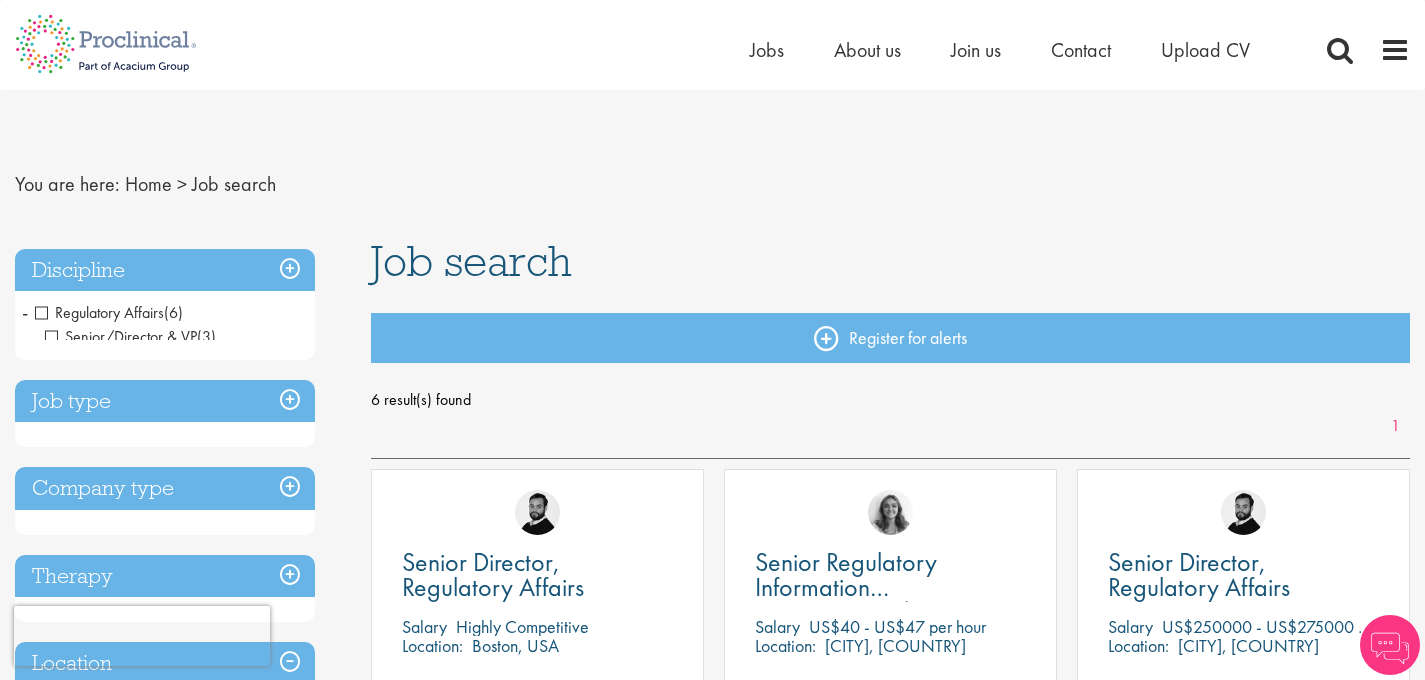 scroll, scrollTop: 0, scrollLeft: 0, axis: both 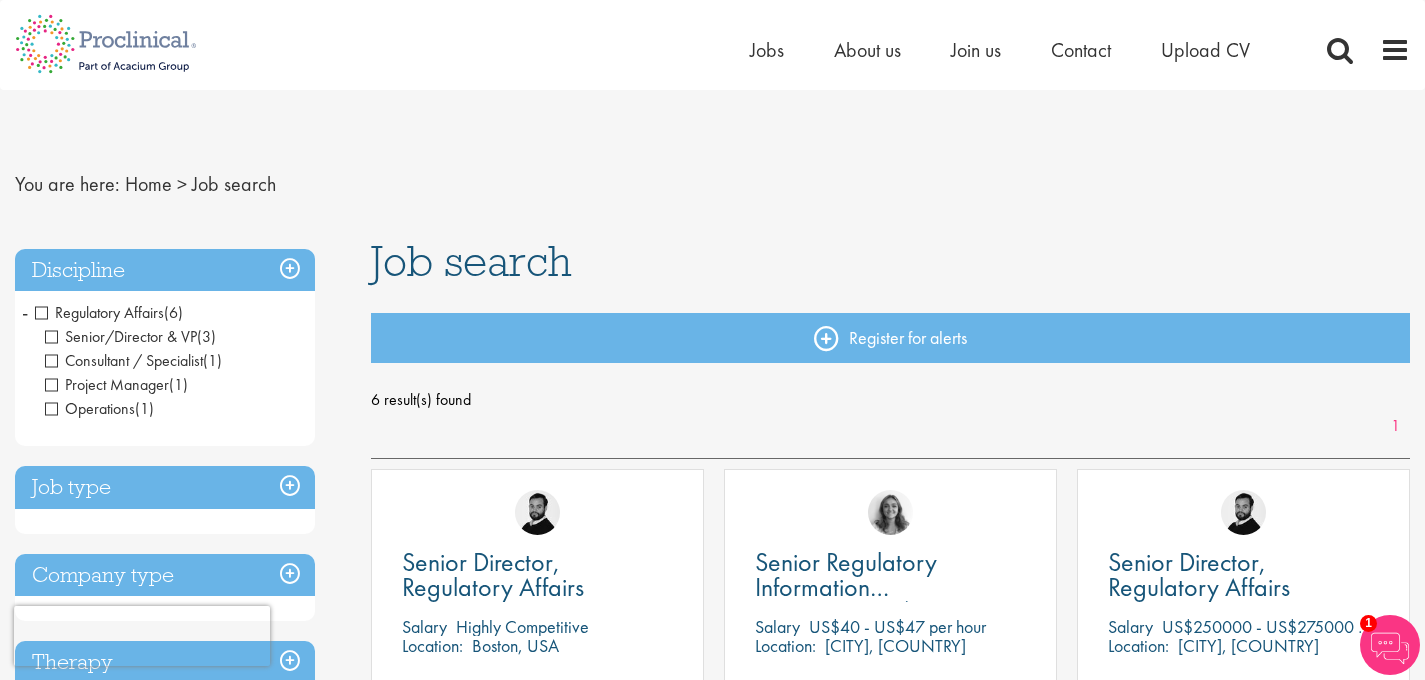 click on "Regulatory Affairs" at bounding box center [99, 312] 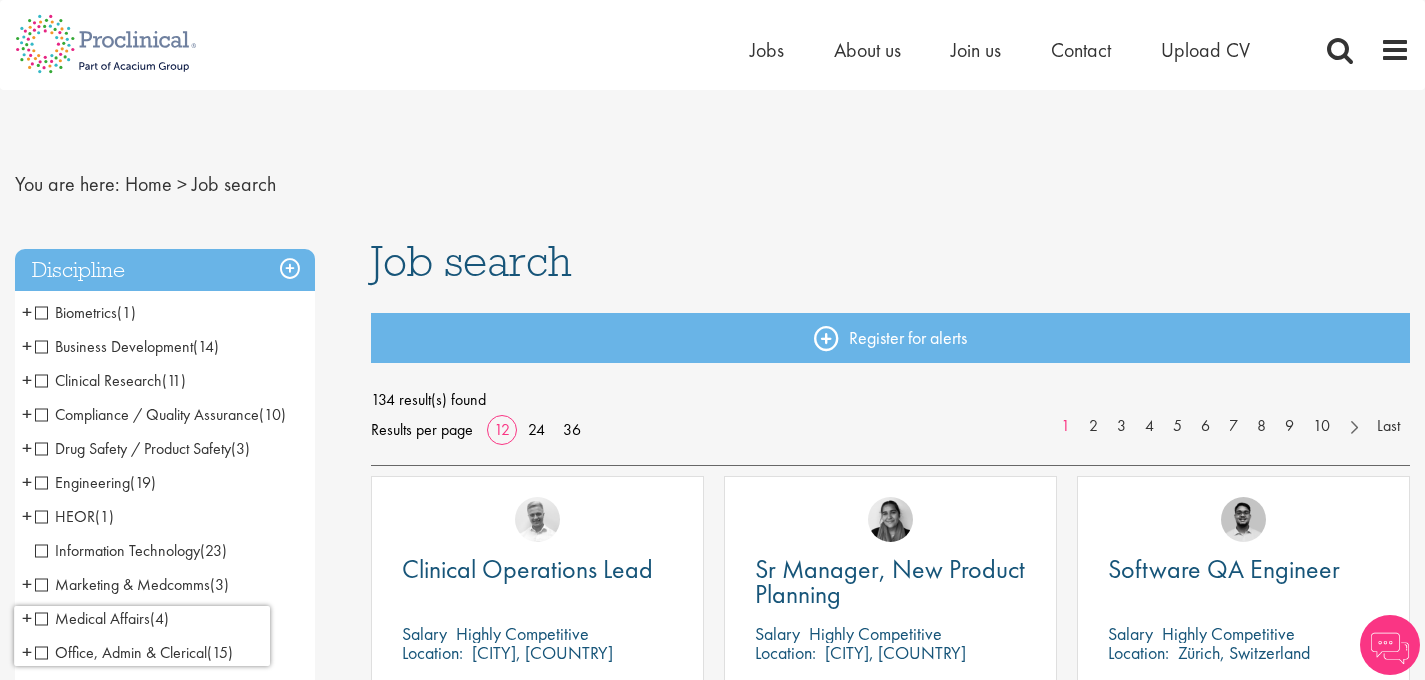 scroll, scrollTop: 0, scrollLeft: 0, axis: both 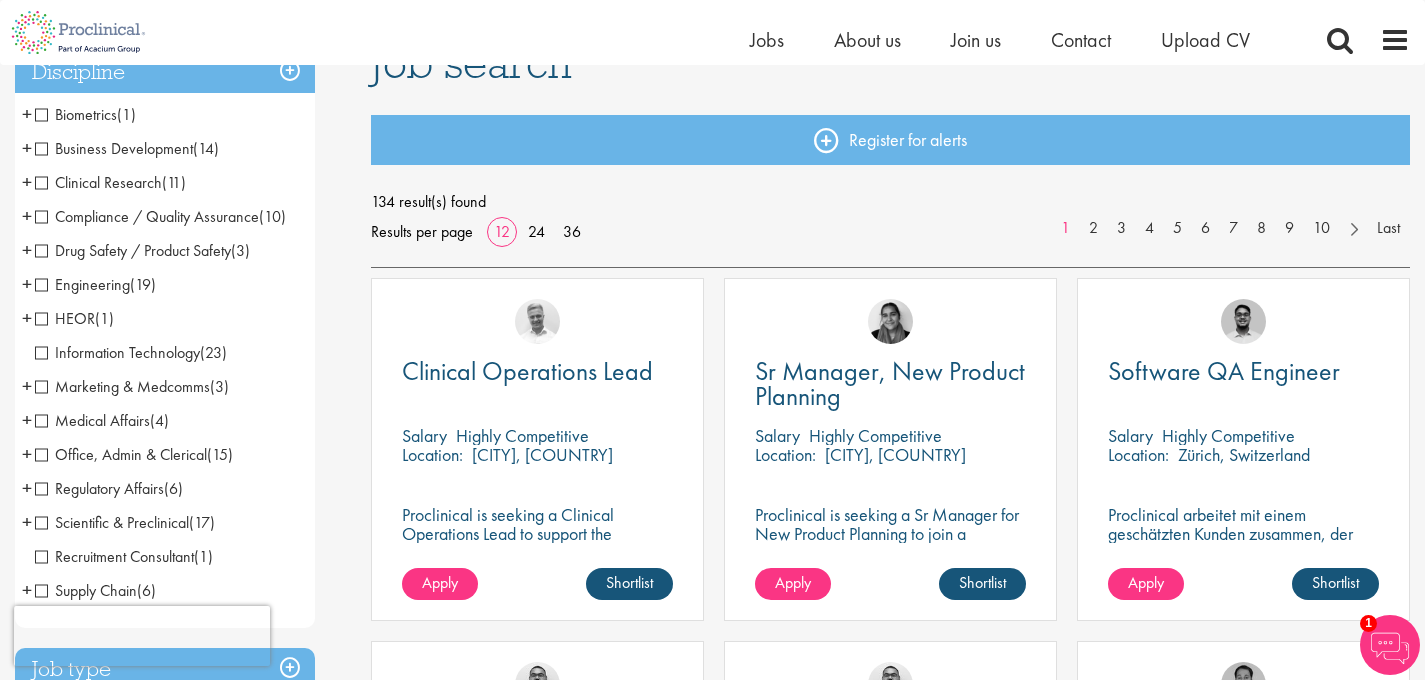 click on "Drug Safety / Product Safety" at bounding box center (133, 250) 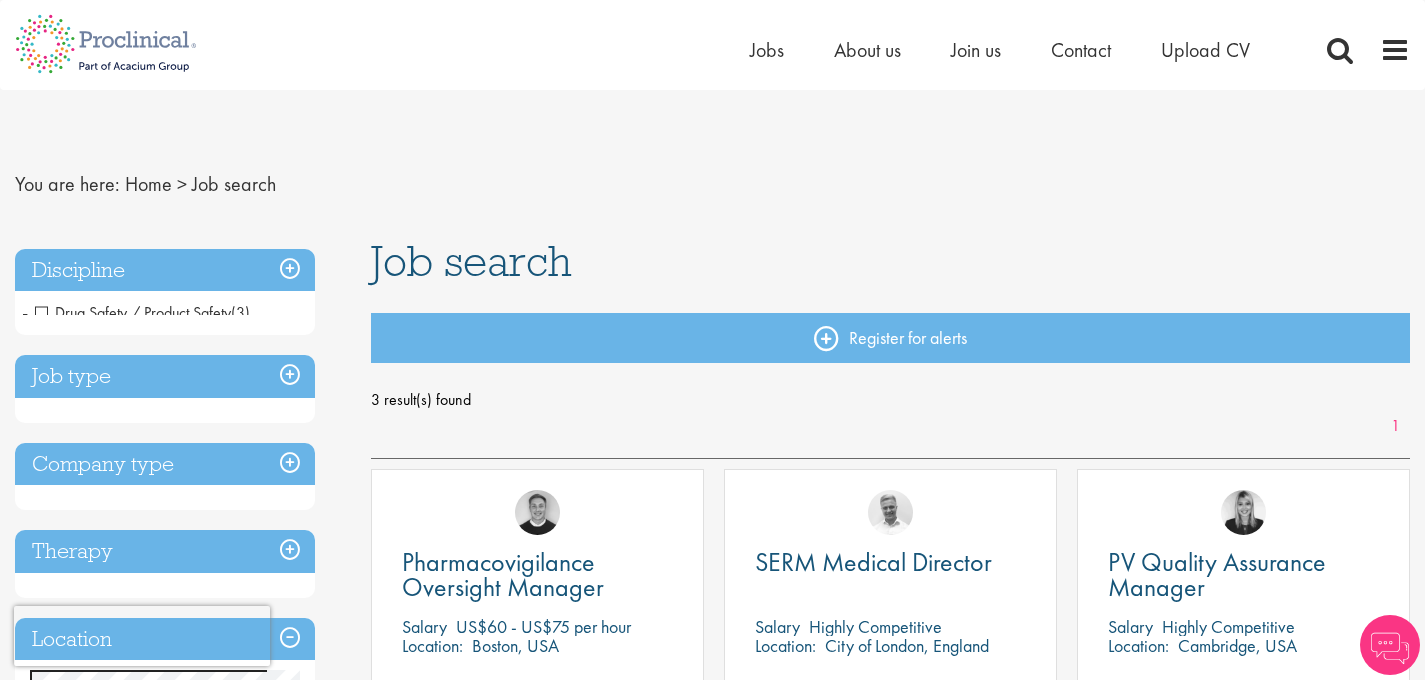 scroll, scrollTop: 0, scrollLeft: 0, axis: both 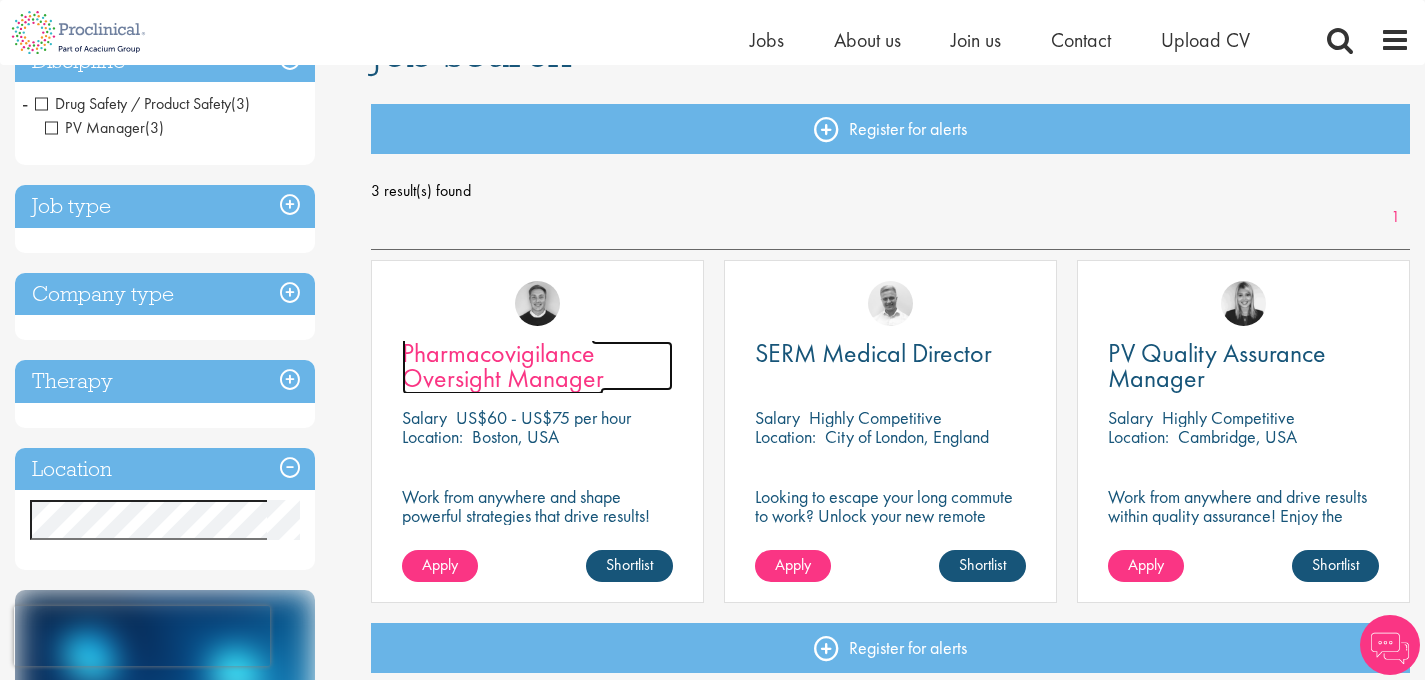 click on "Pharmacovigilance Oversight Manager" at bounding box center [503, 365] 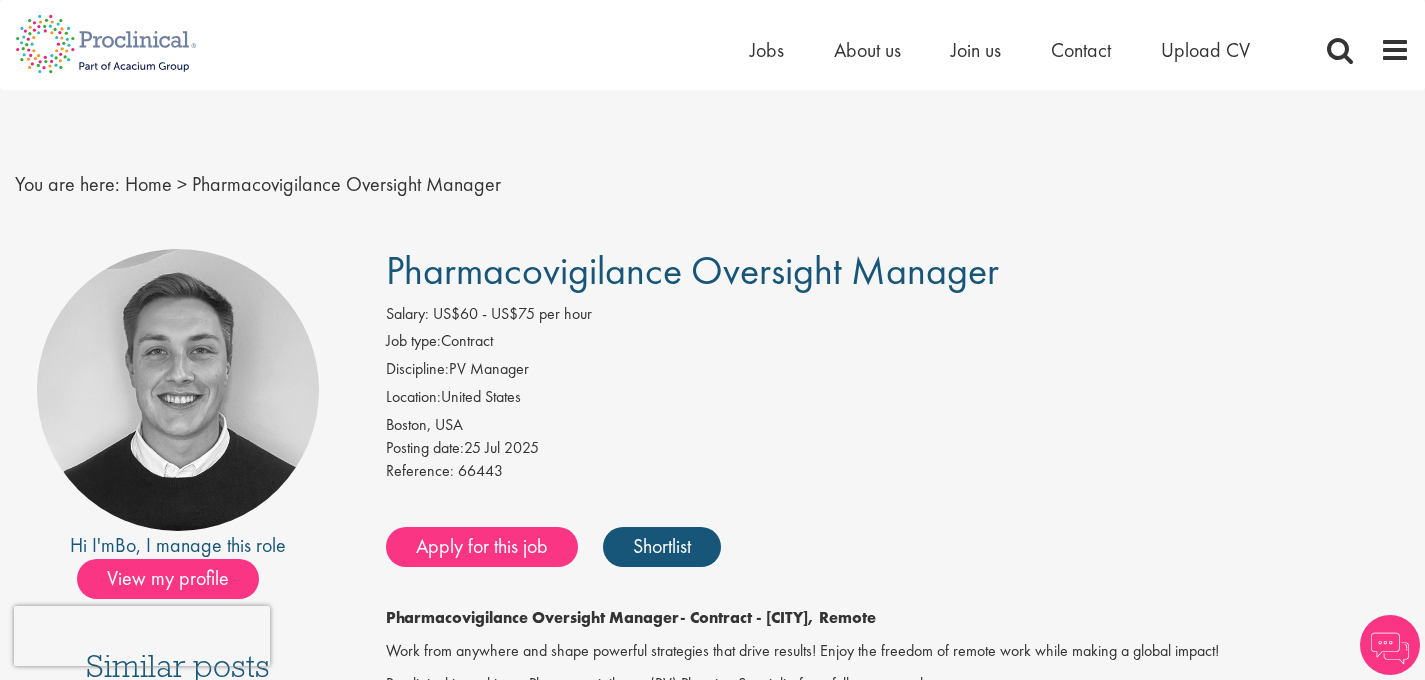 scroll, scrollTop: 0, scrollLeft: 0, axis: both 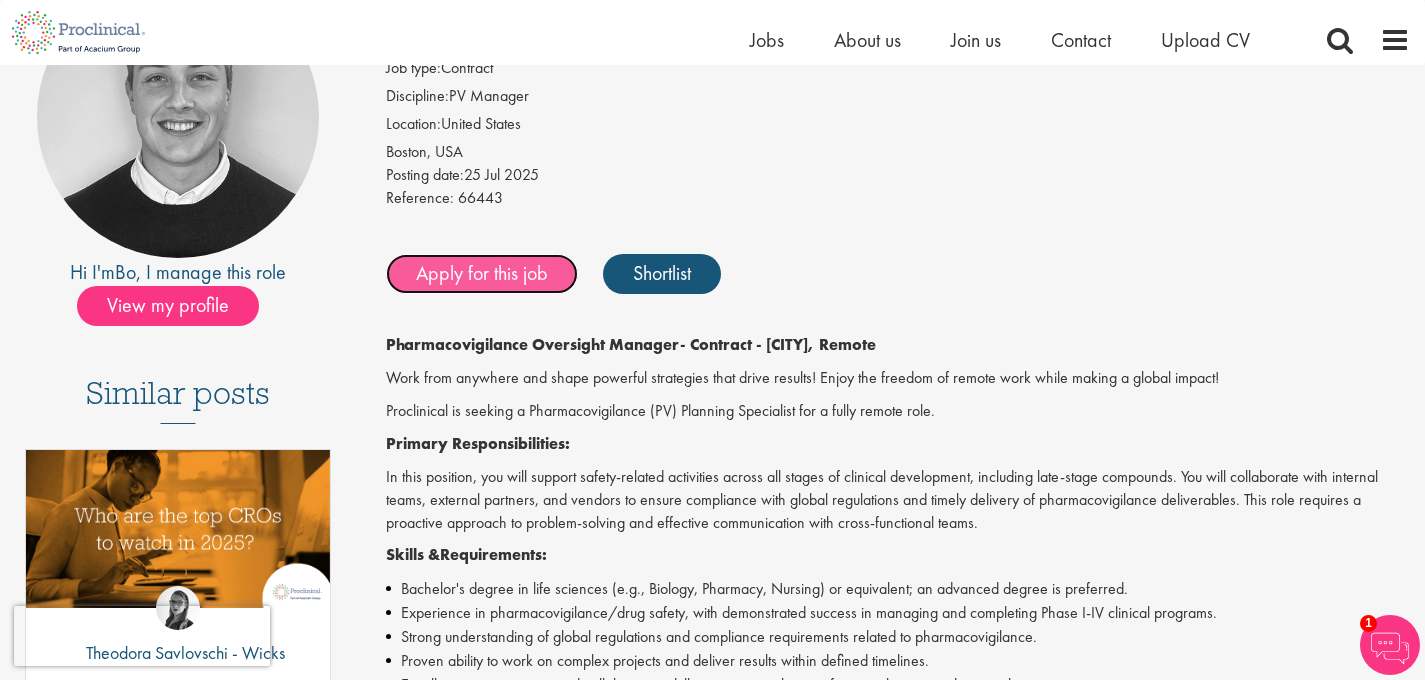 click on "Apply for this job" at bounding box center (482, 274) 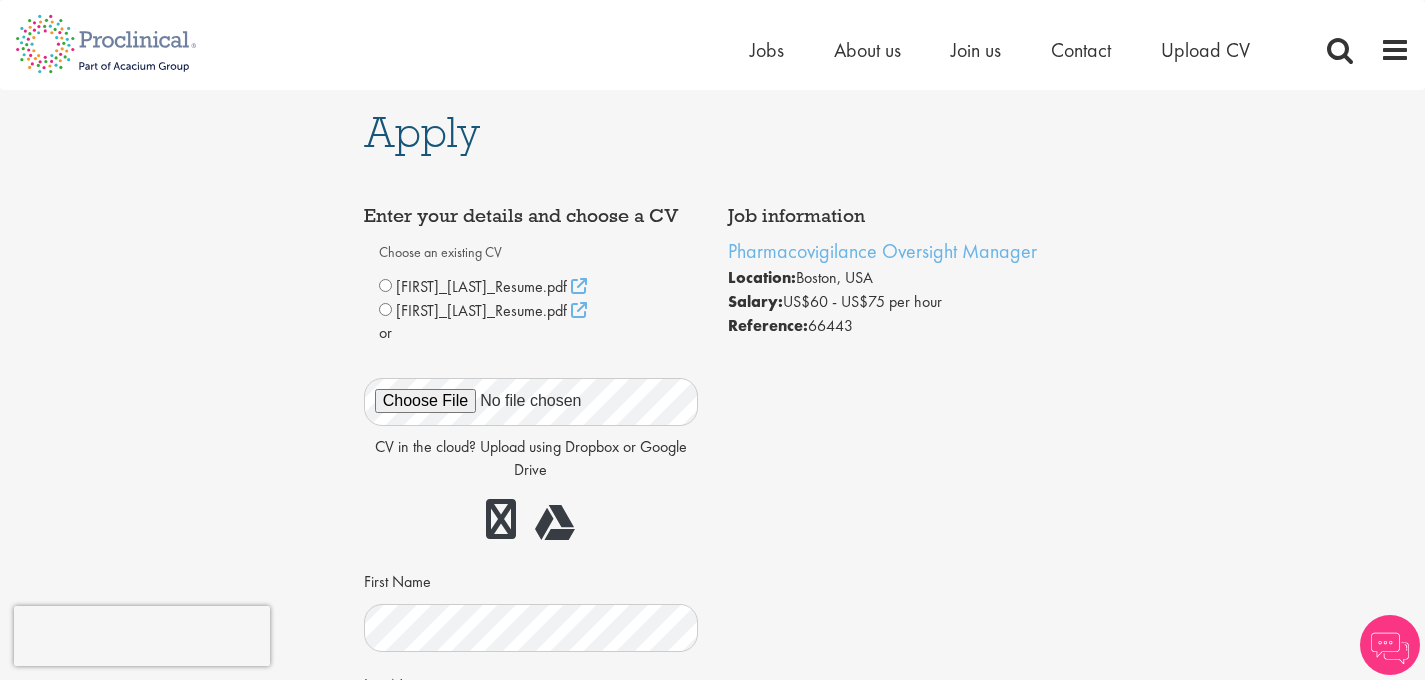 scroll, scrollTop: 0, scrollLeft: 0, axis: both 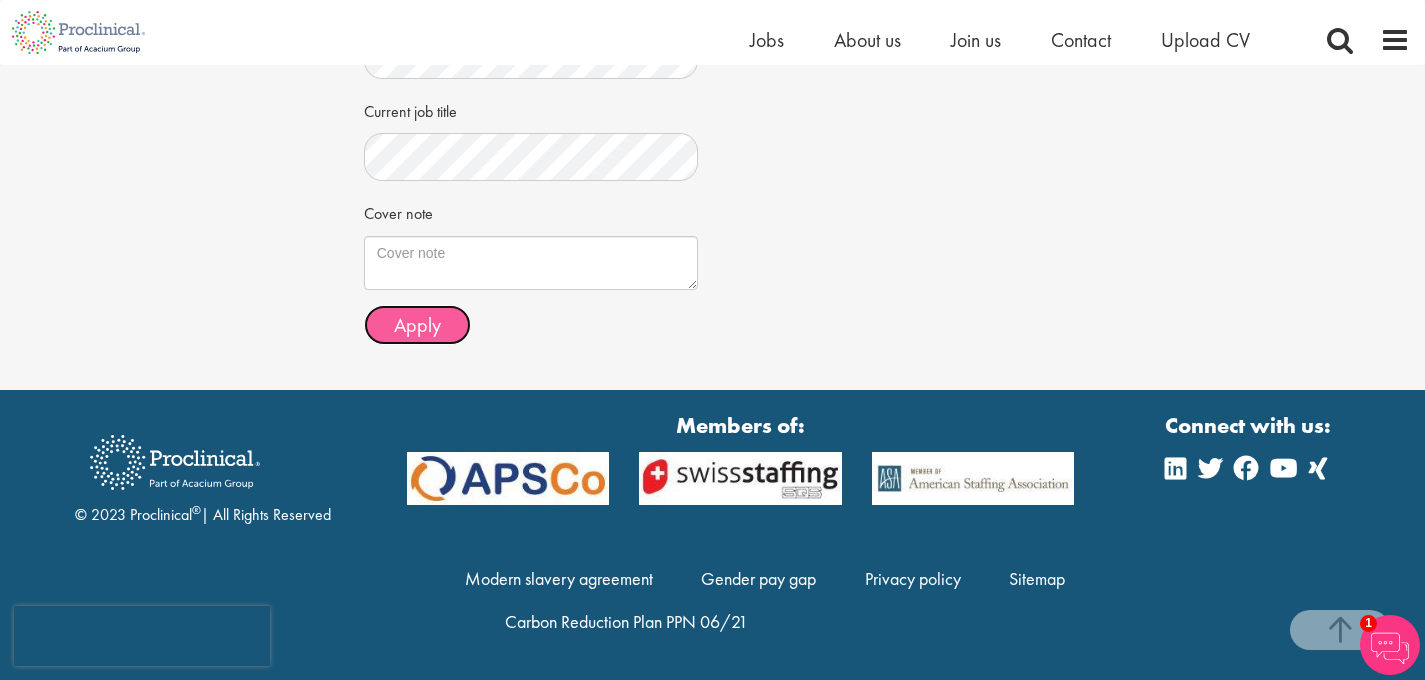 click on "Apply" at bounding box center [417, 325] 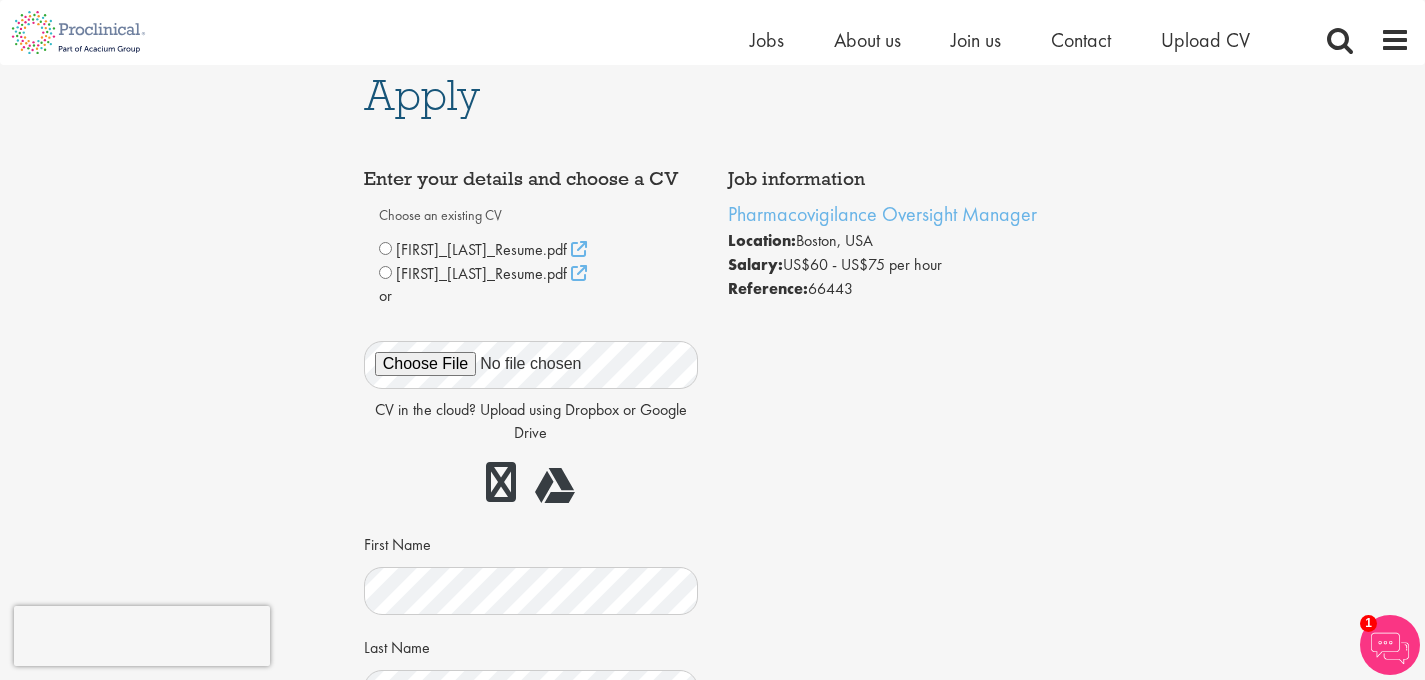 scroll, scrollTop: 0, scrollLeft: 0, axis: both 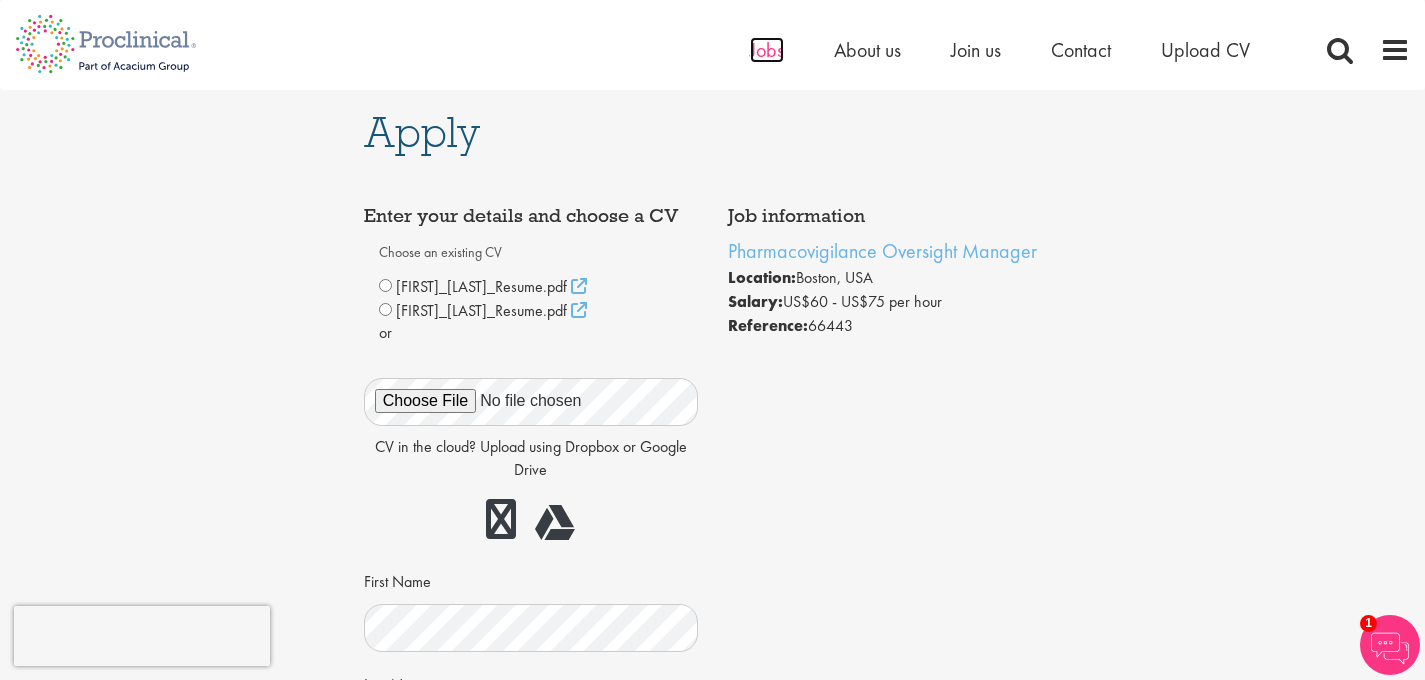 click on "Jobs" at bounding box center (767, 50) 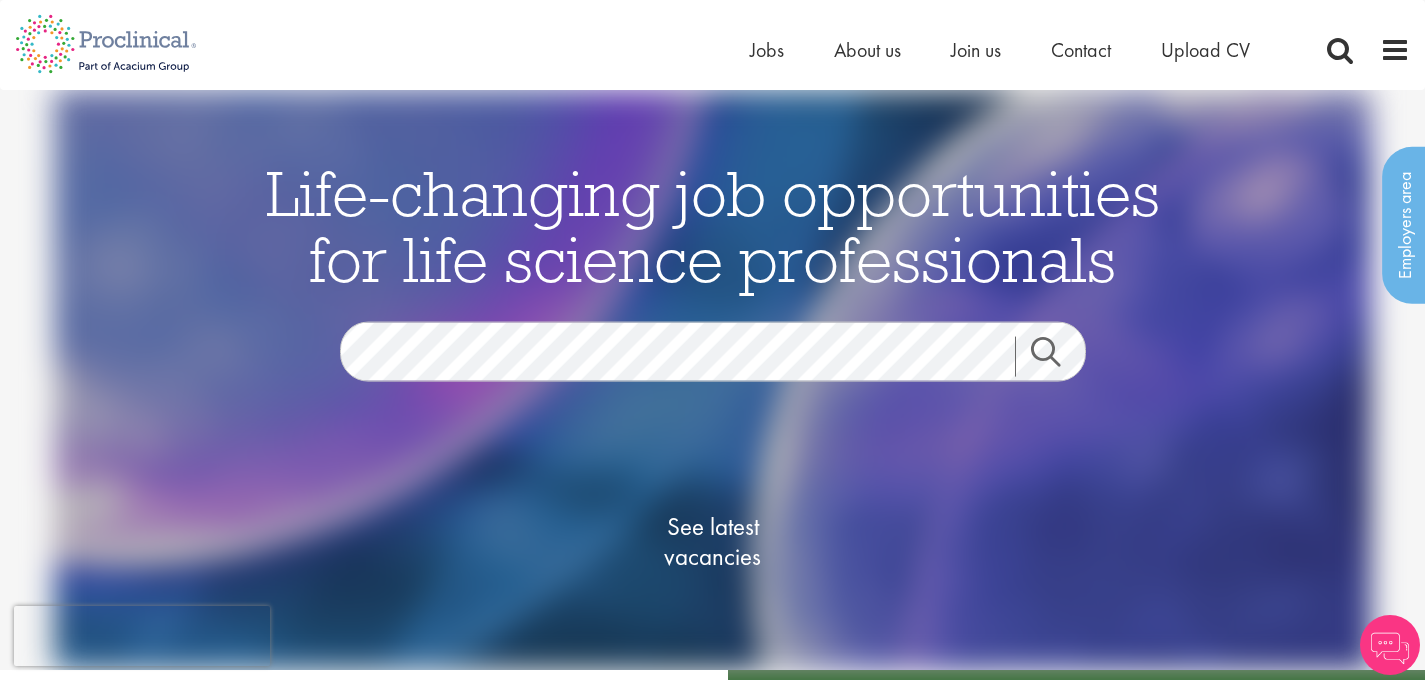 scroll, scrollTop: 0, scrollLeft: 0, axis: both 